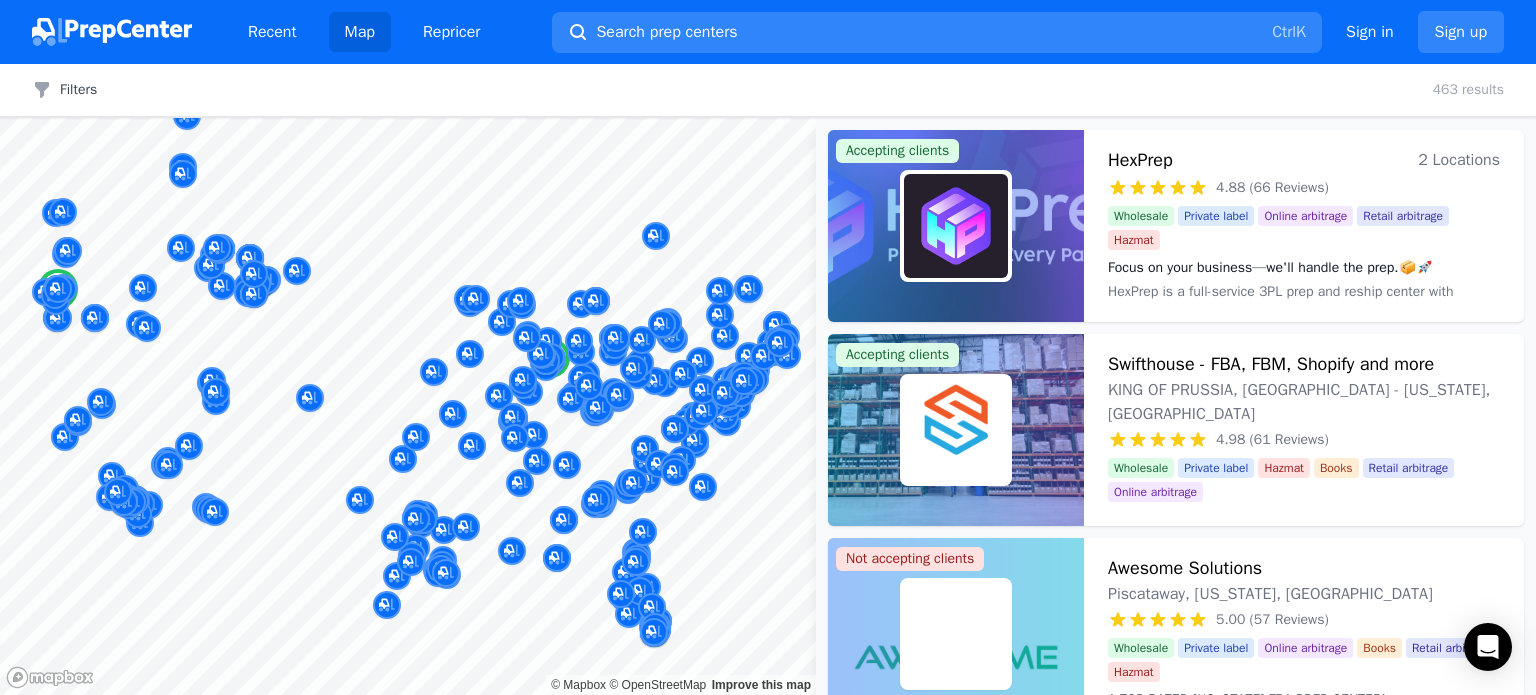 scroll, scrollTop: 0, scrollLeft: 0, axis: both 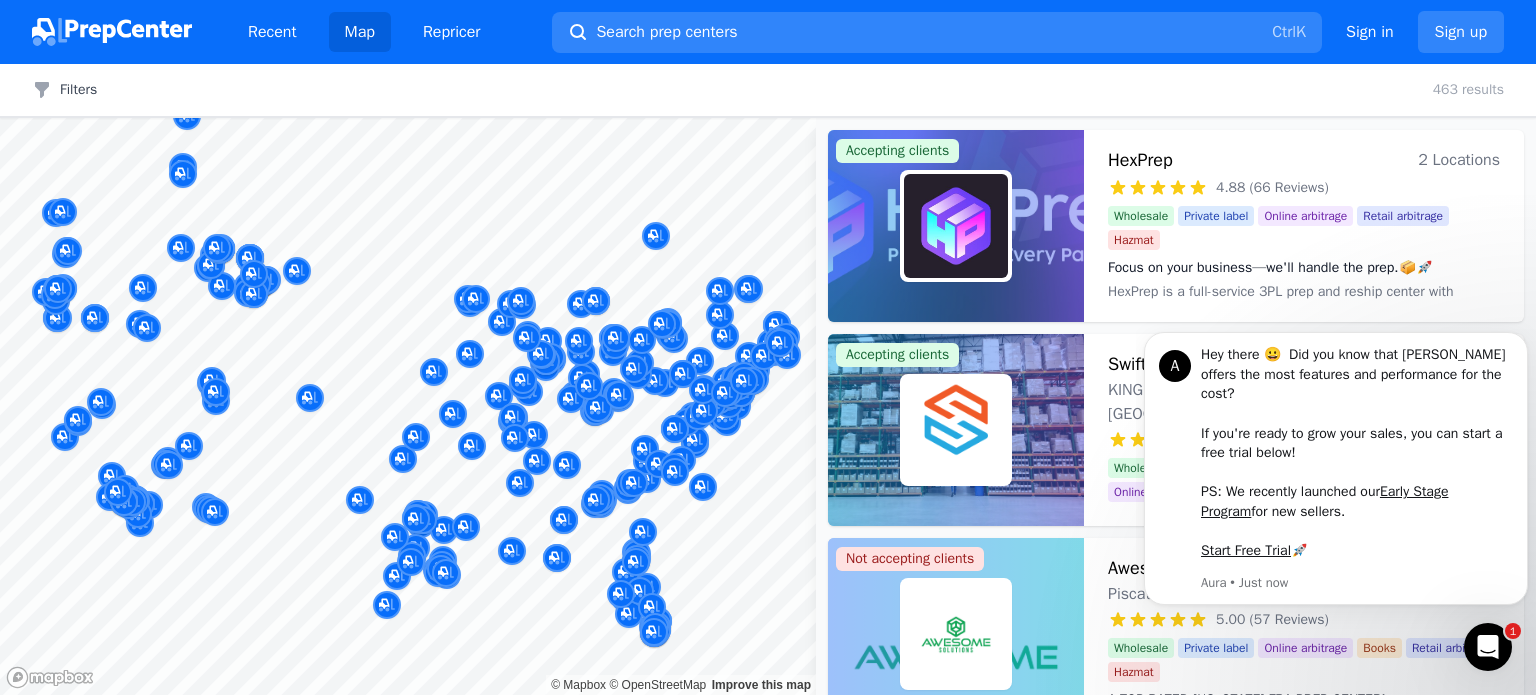 click at bounding box center [1488, 647] 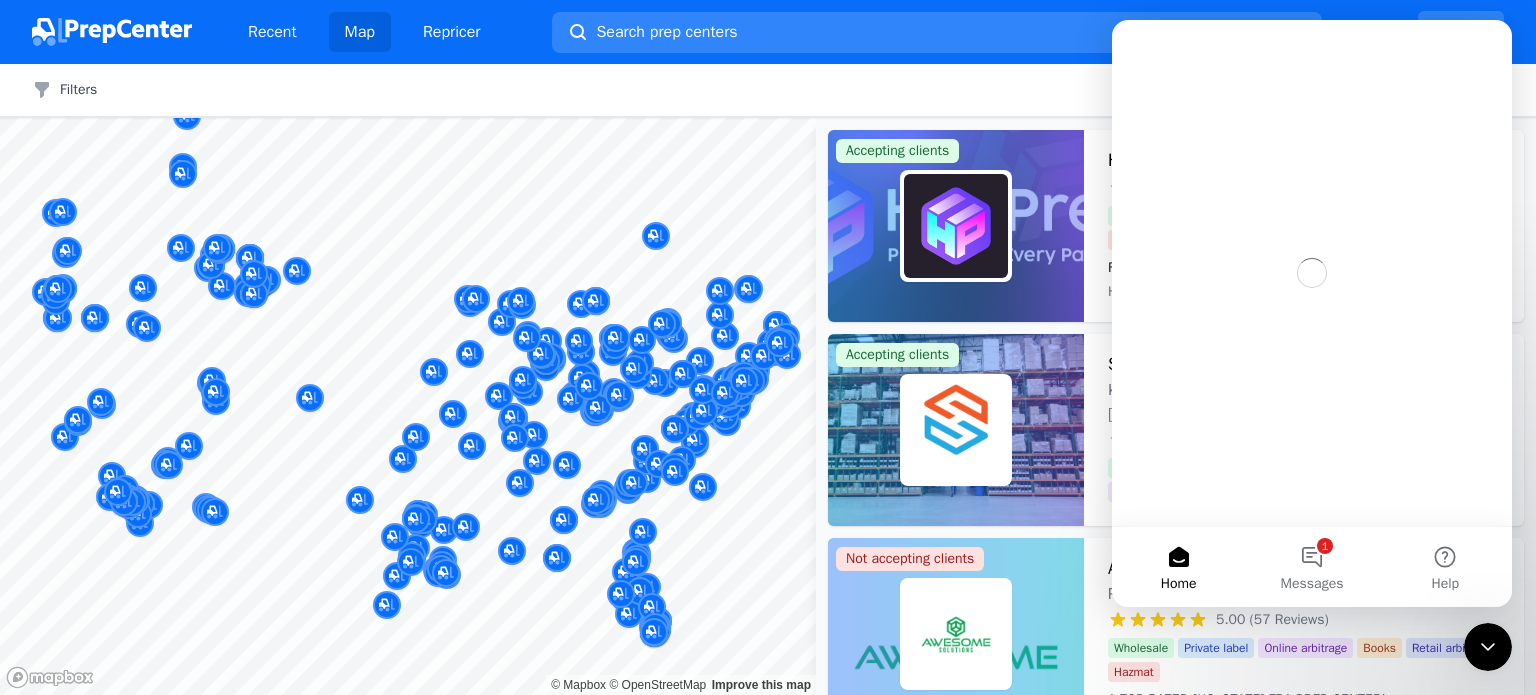 scroll, scrollTop: 0, scrollLeft: 0, axis: both 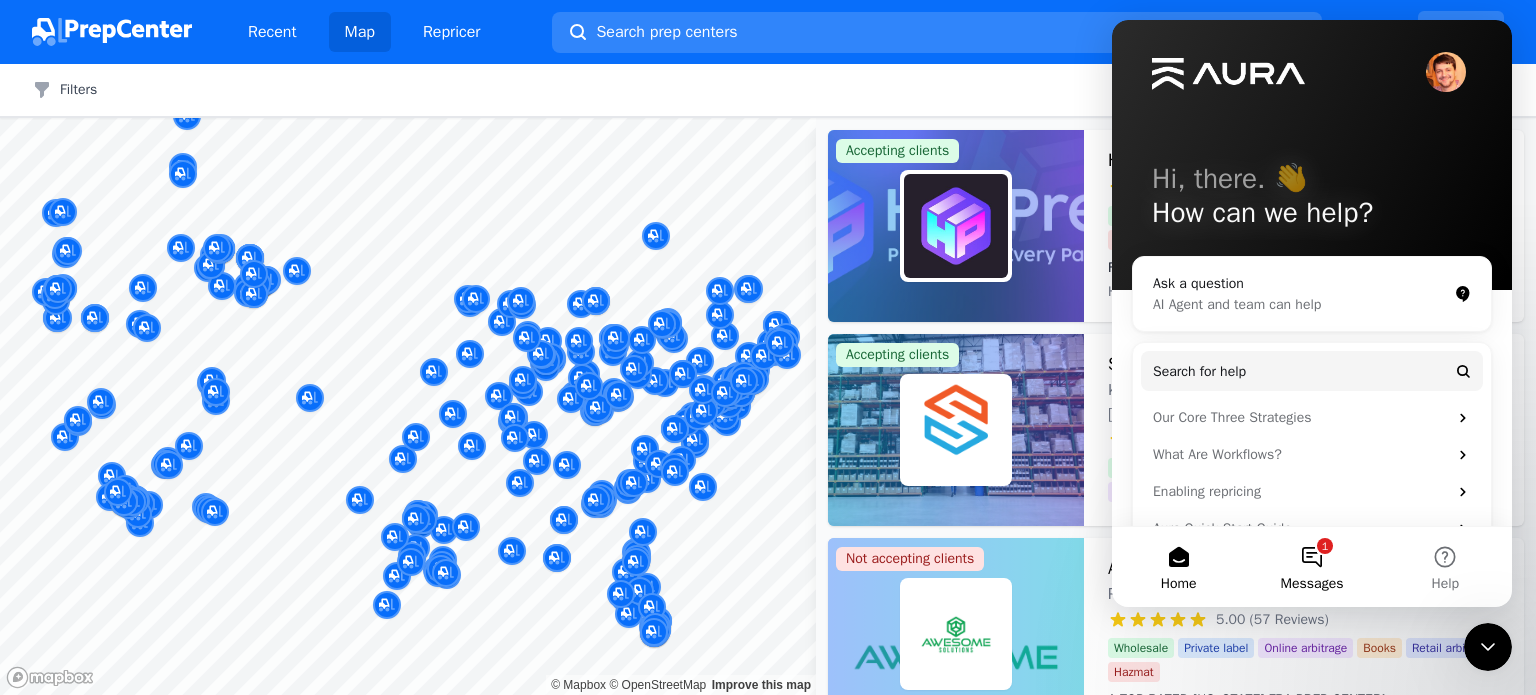 click on "1 Messages" at bounding box center (1311, 567) 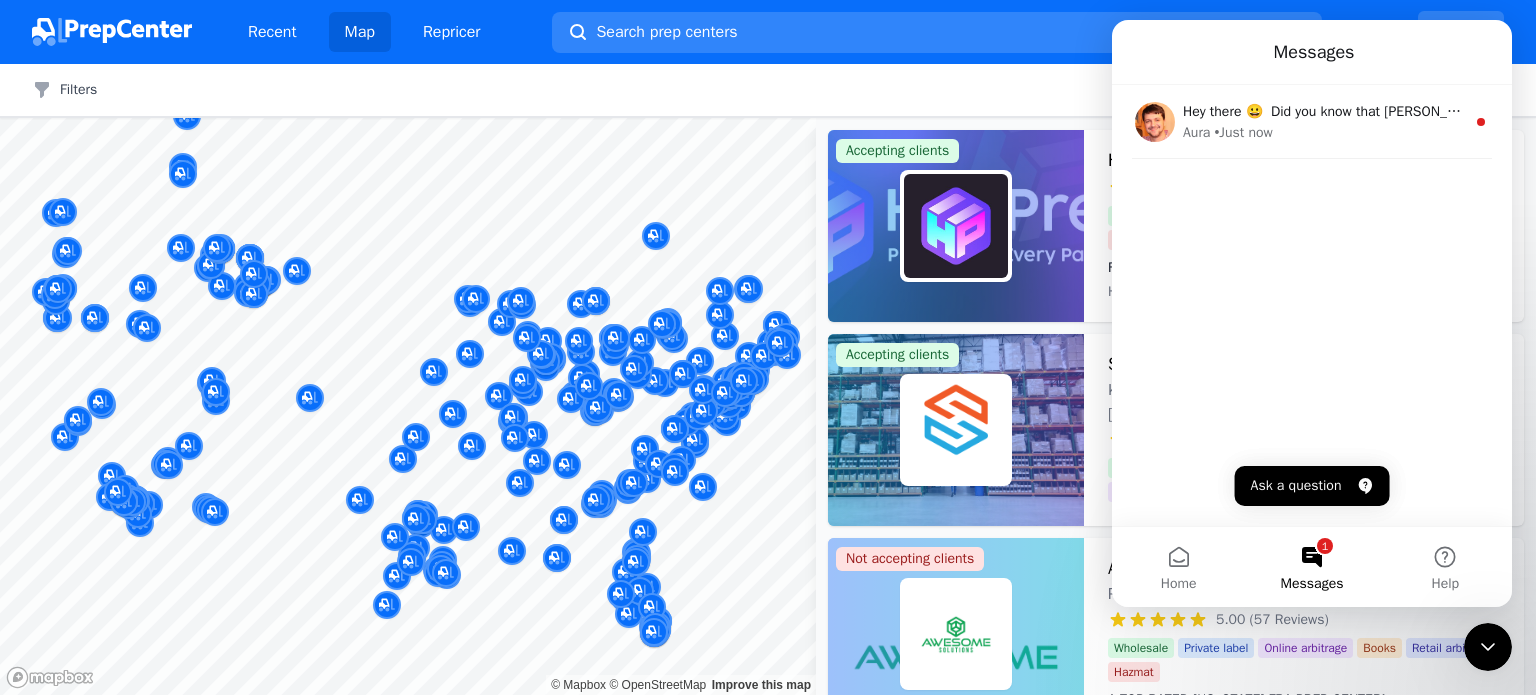 click 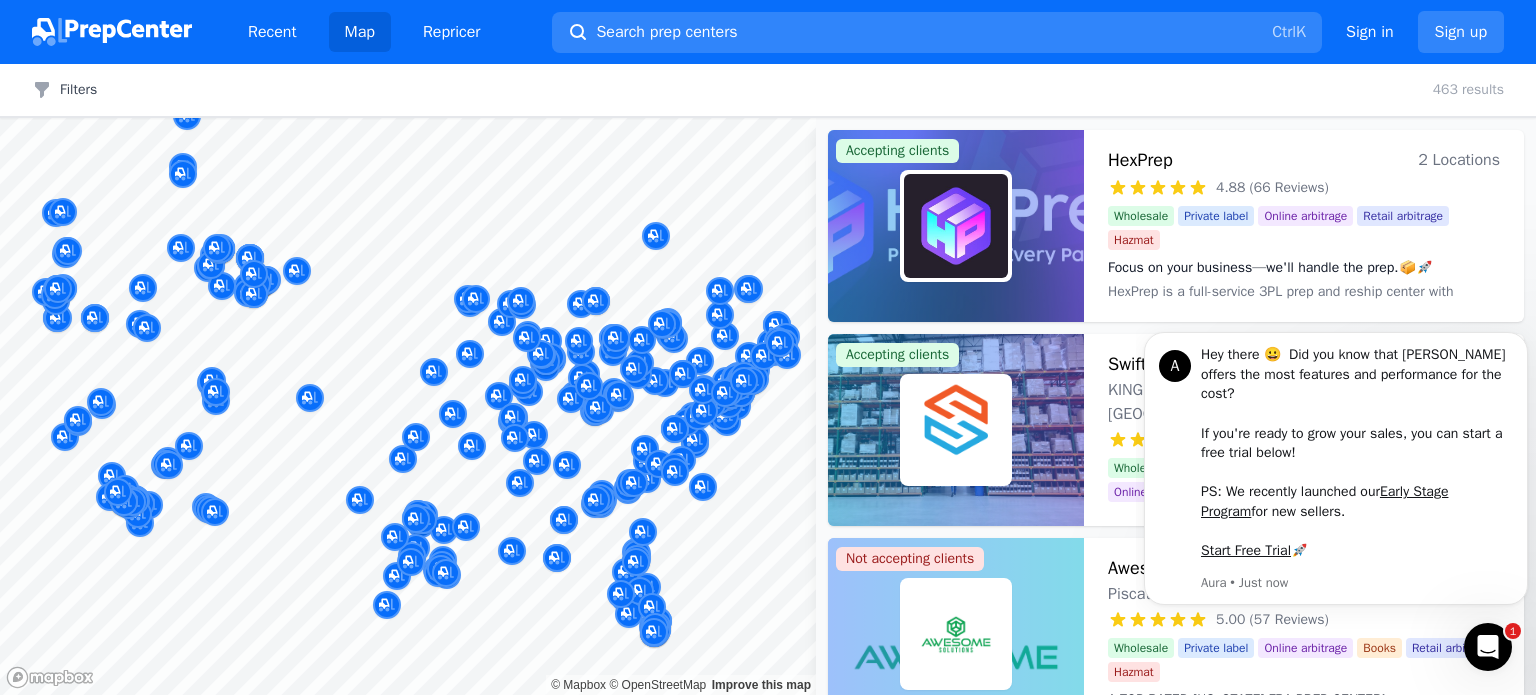 scroll, scrollTop: 0, scrollLeft: 0, axis: both 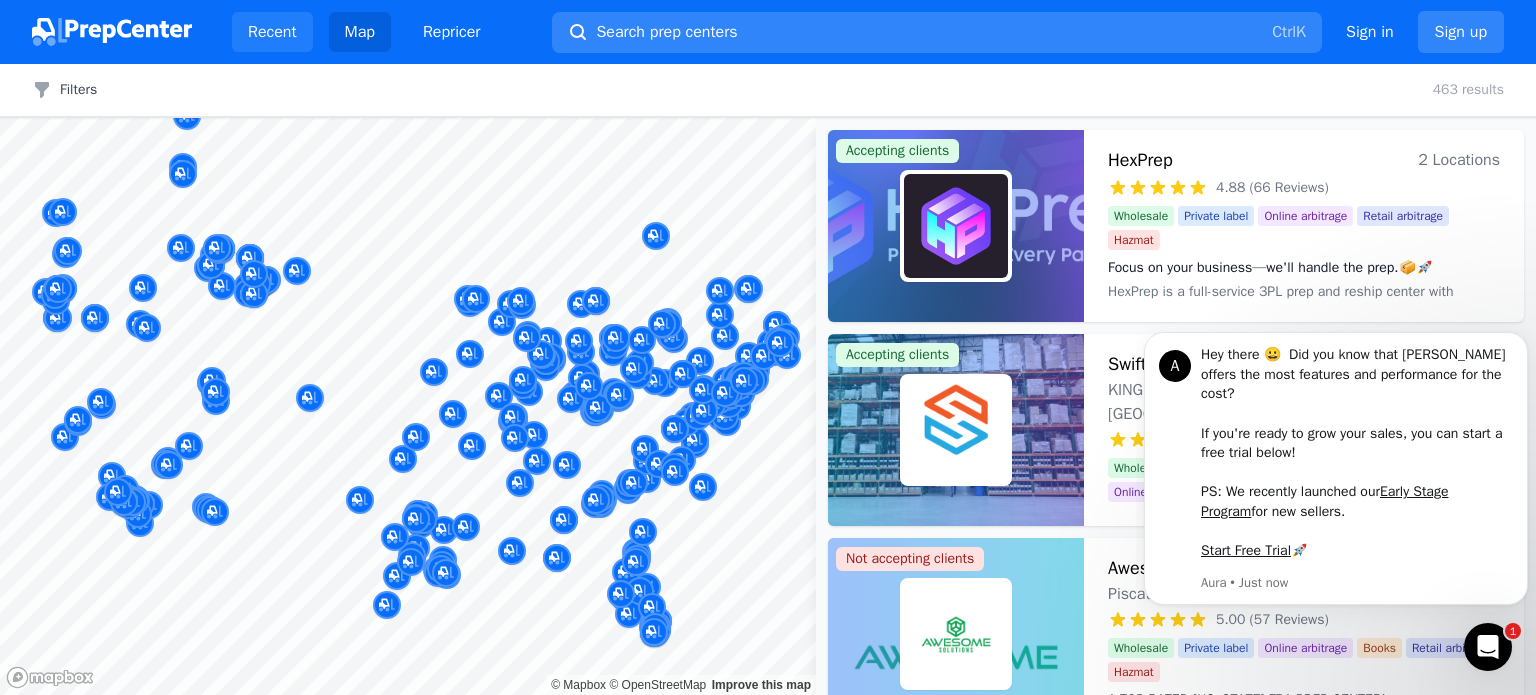 click on "Recent" at bounding box center [272, 32] 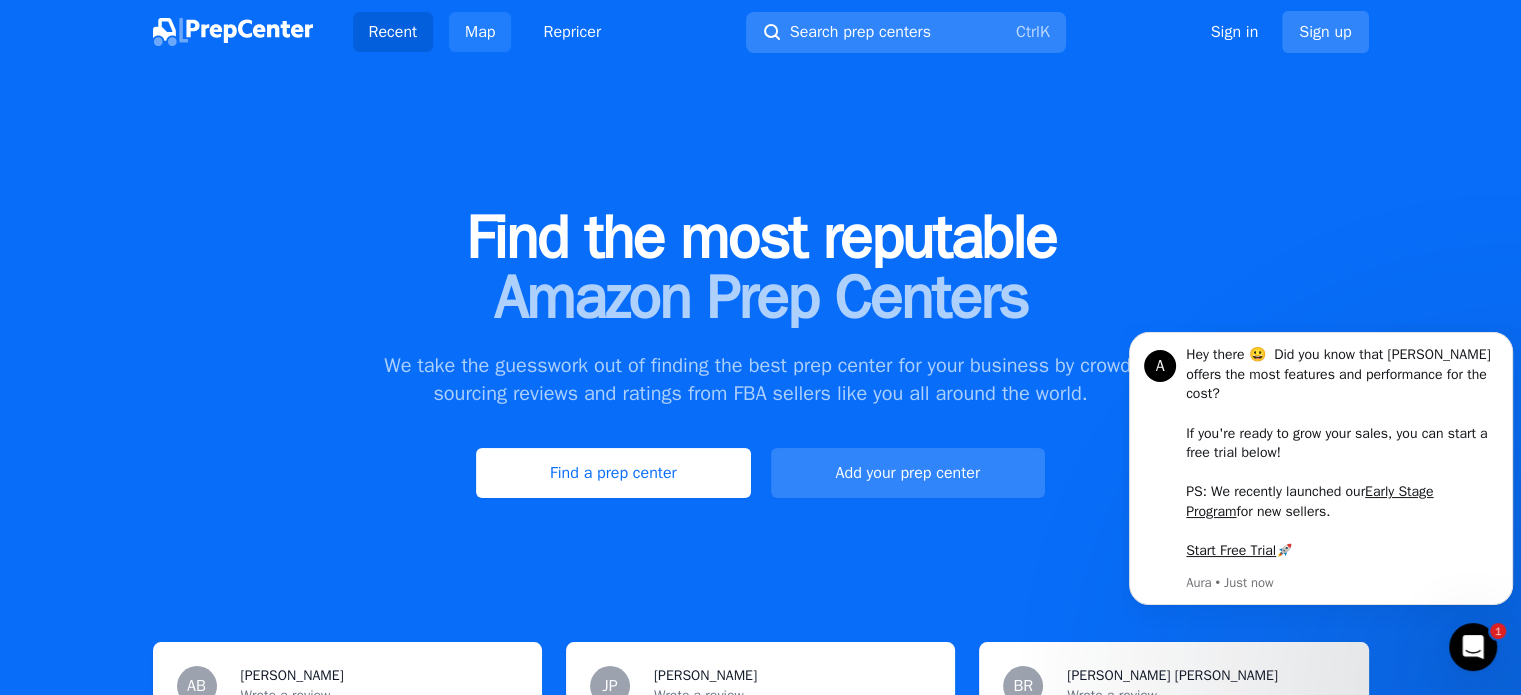 click on "Map" at bounding box center [480, 32] 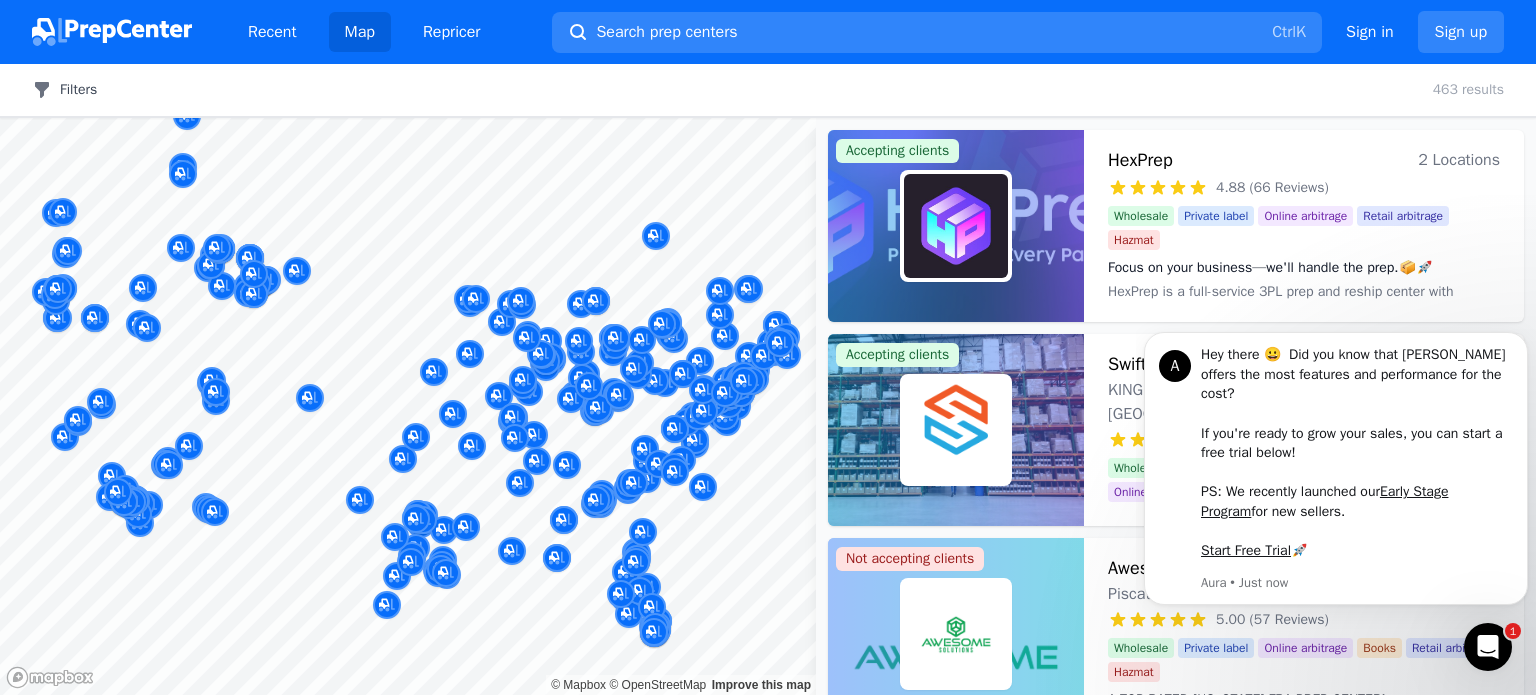 click on "Filters" at bounding box center (64, 90) 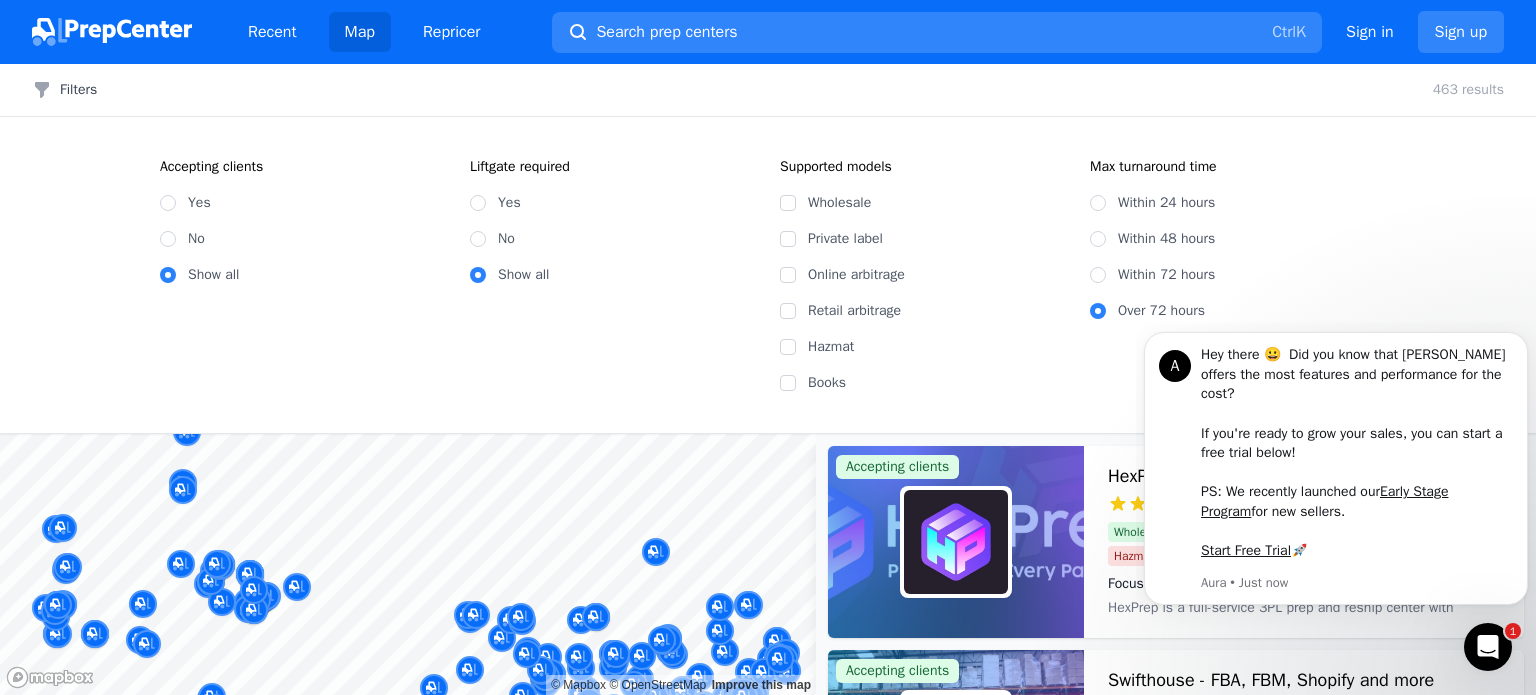 click on "Within 72 hours" at bounding box center [1166, 275] 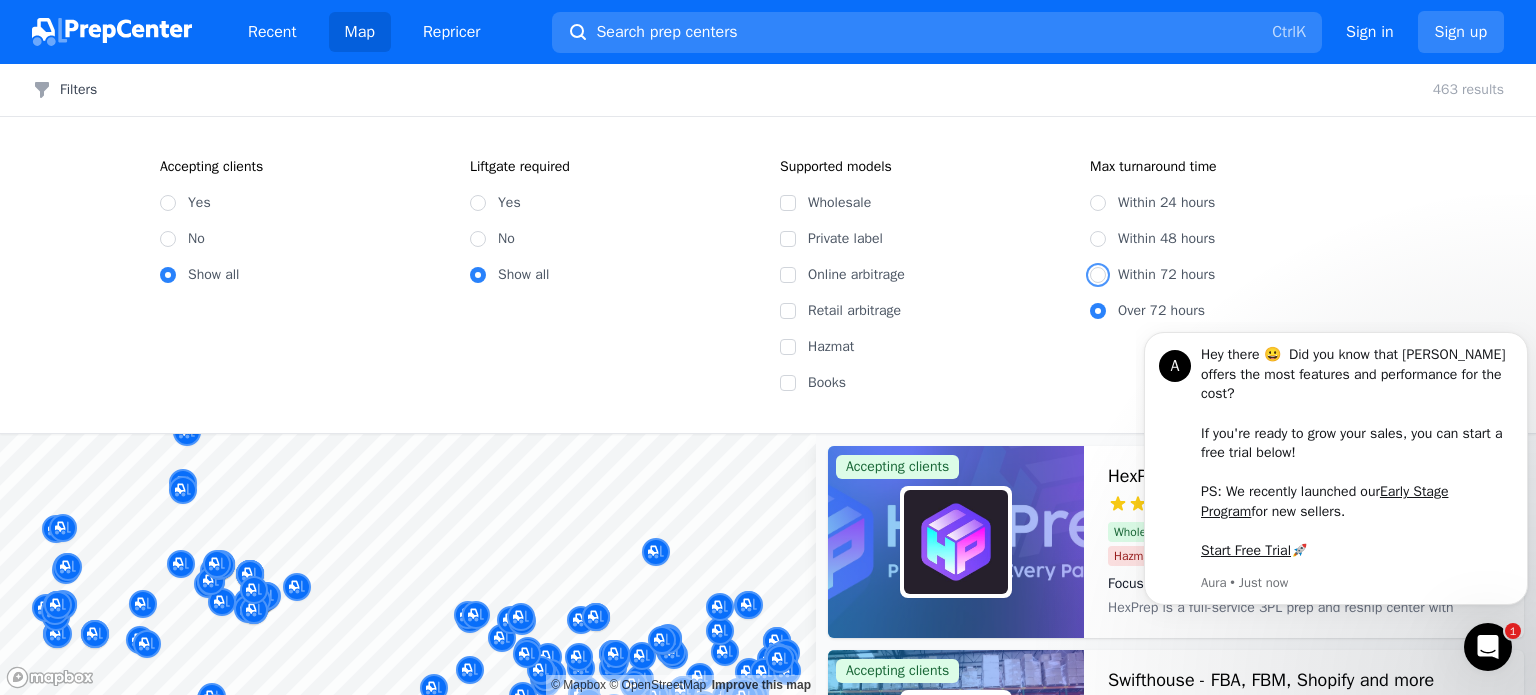 click on "Within 72 hours" at bounding box center [1098, 275] 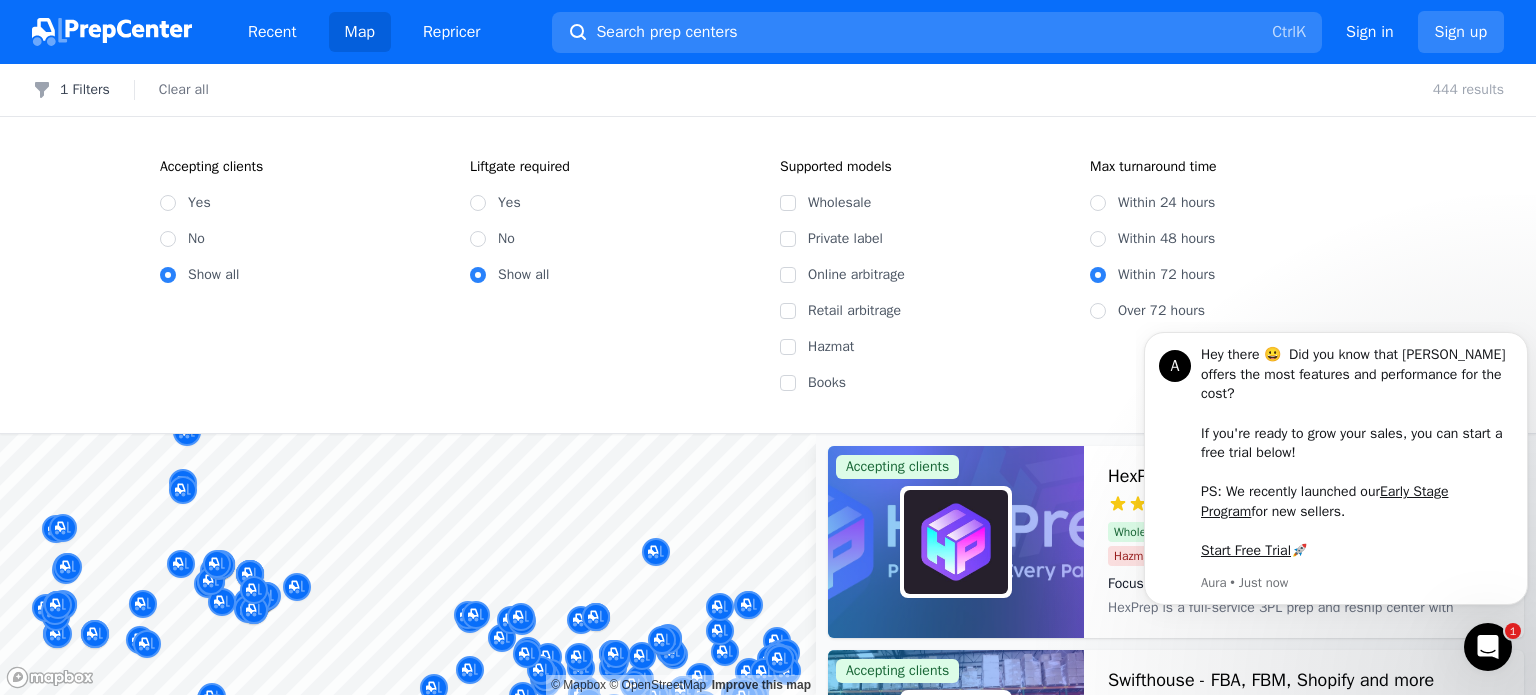 click on "Online arbitrage" at bounding box center (937, 275) 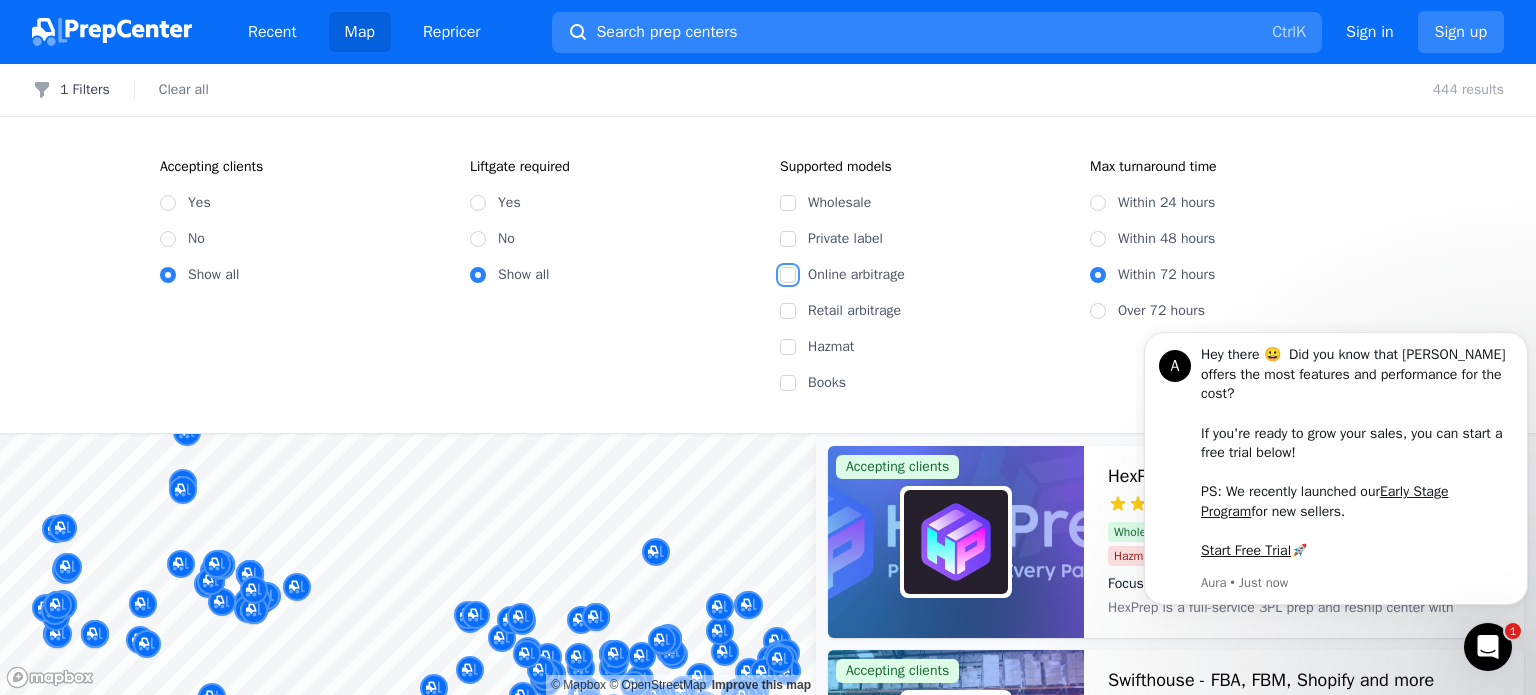 click on "Online arbitrage" at bounding box center [788, 275] 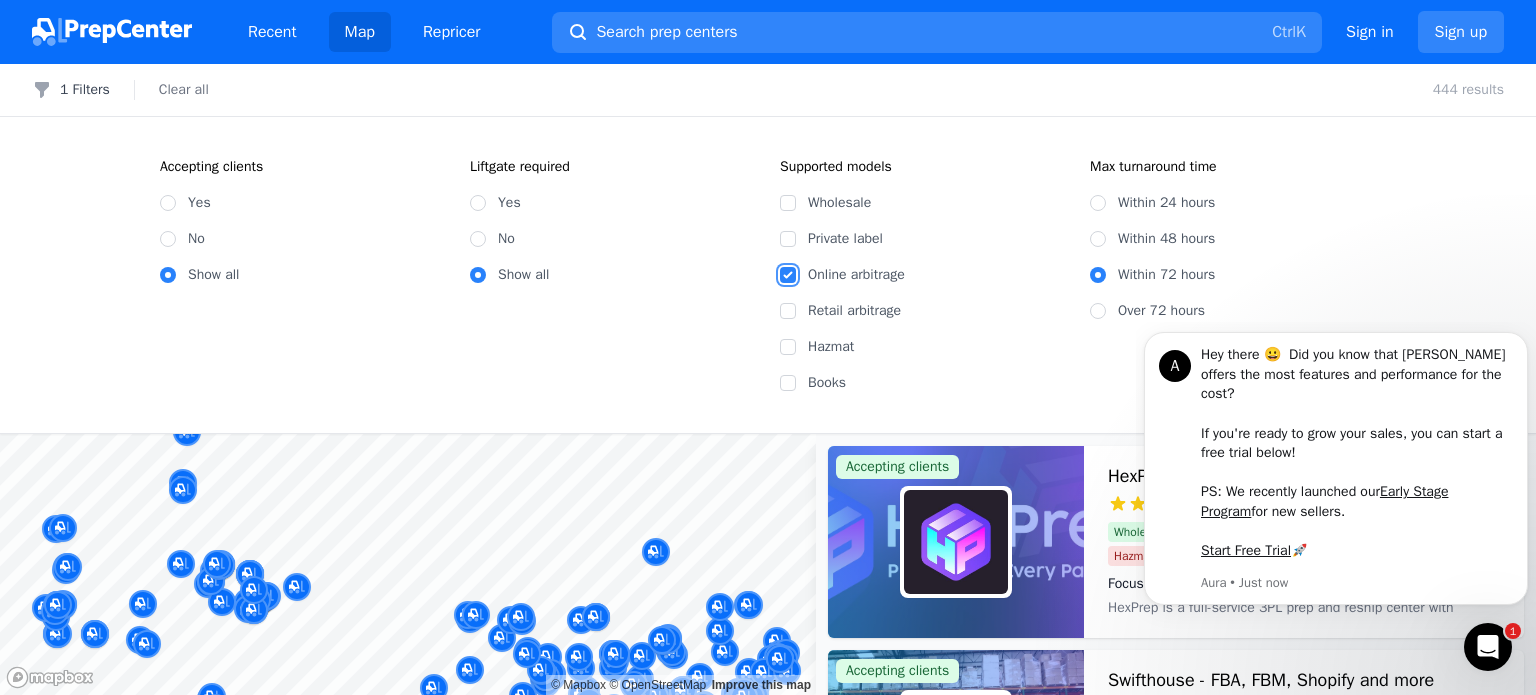 checkbox on "true" 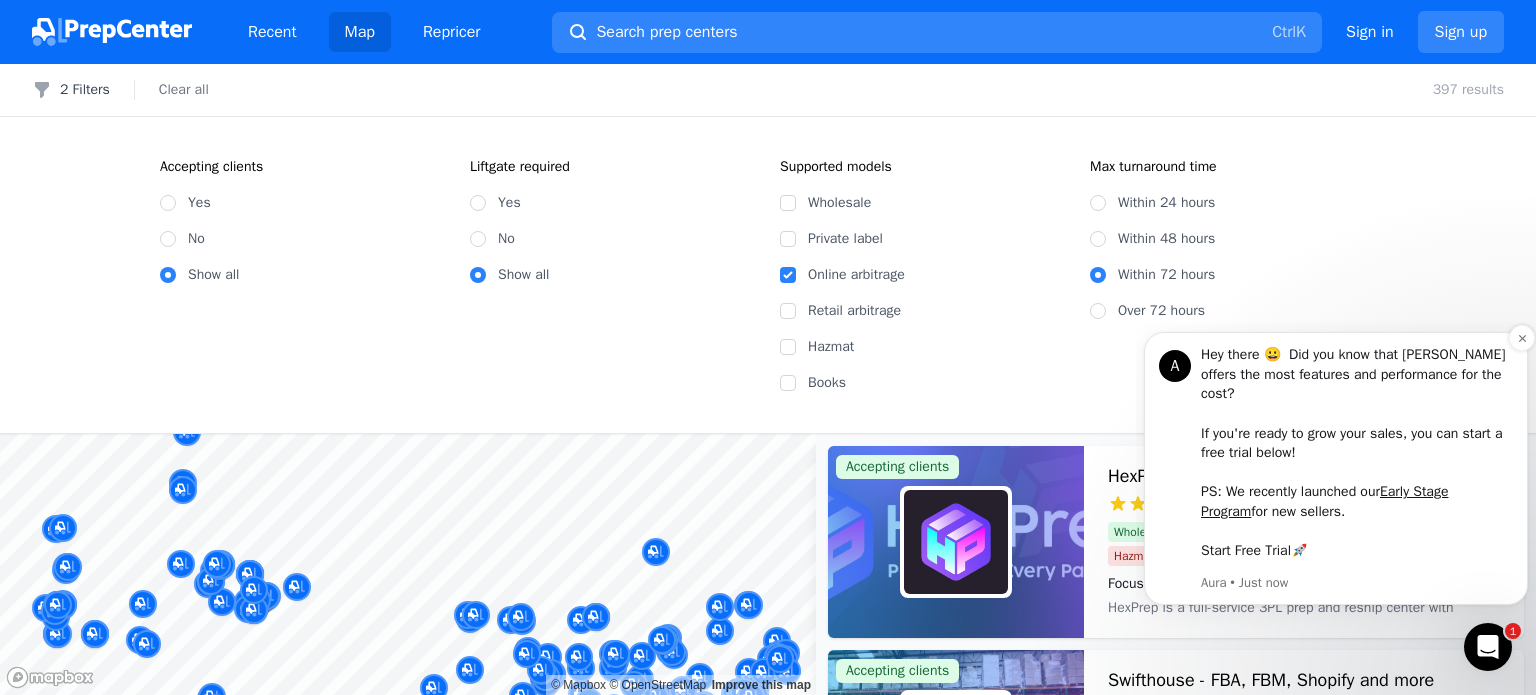 click on "Start Free Trial" at bounding box center [1246, 550] 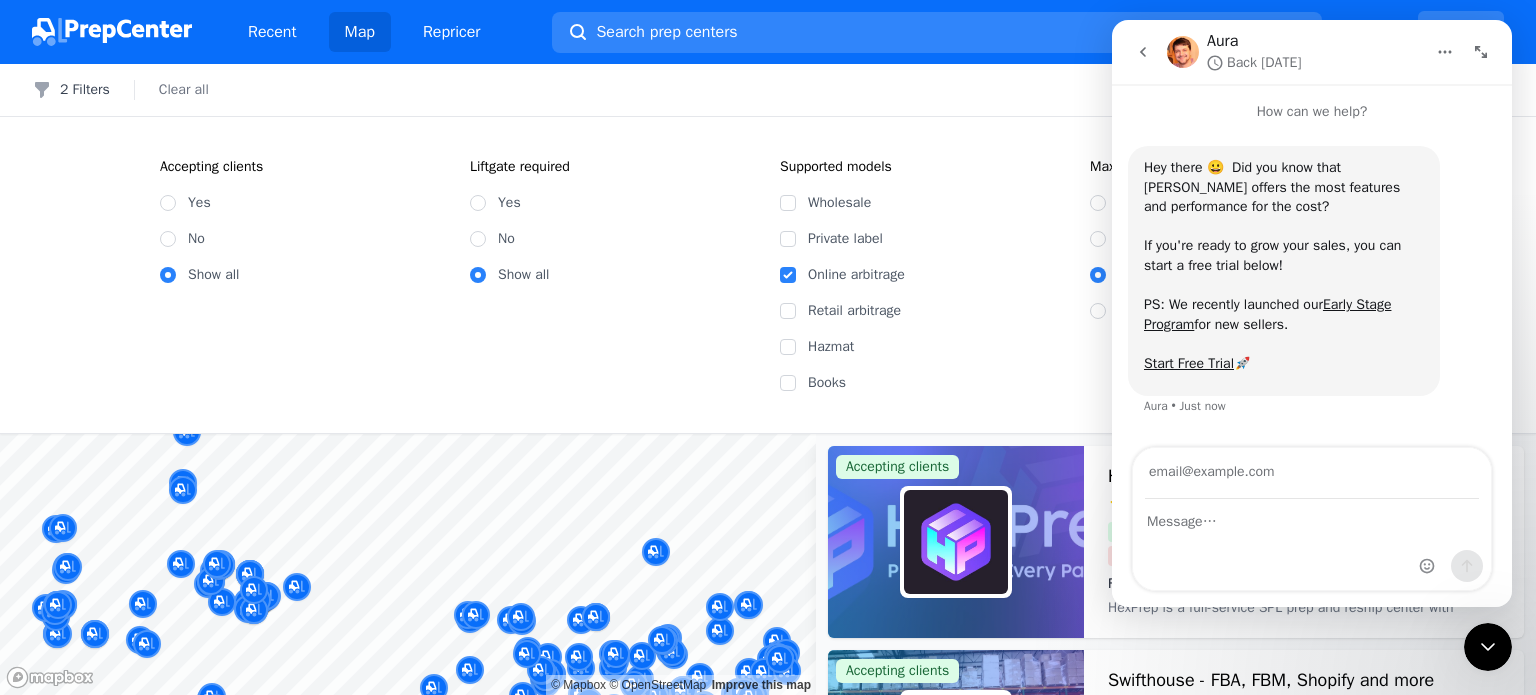 click 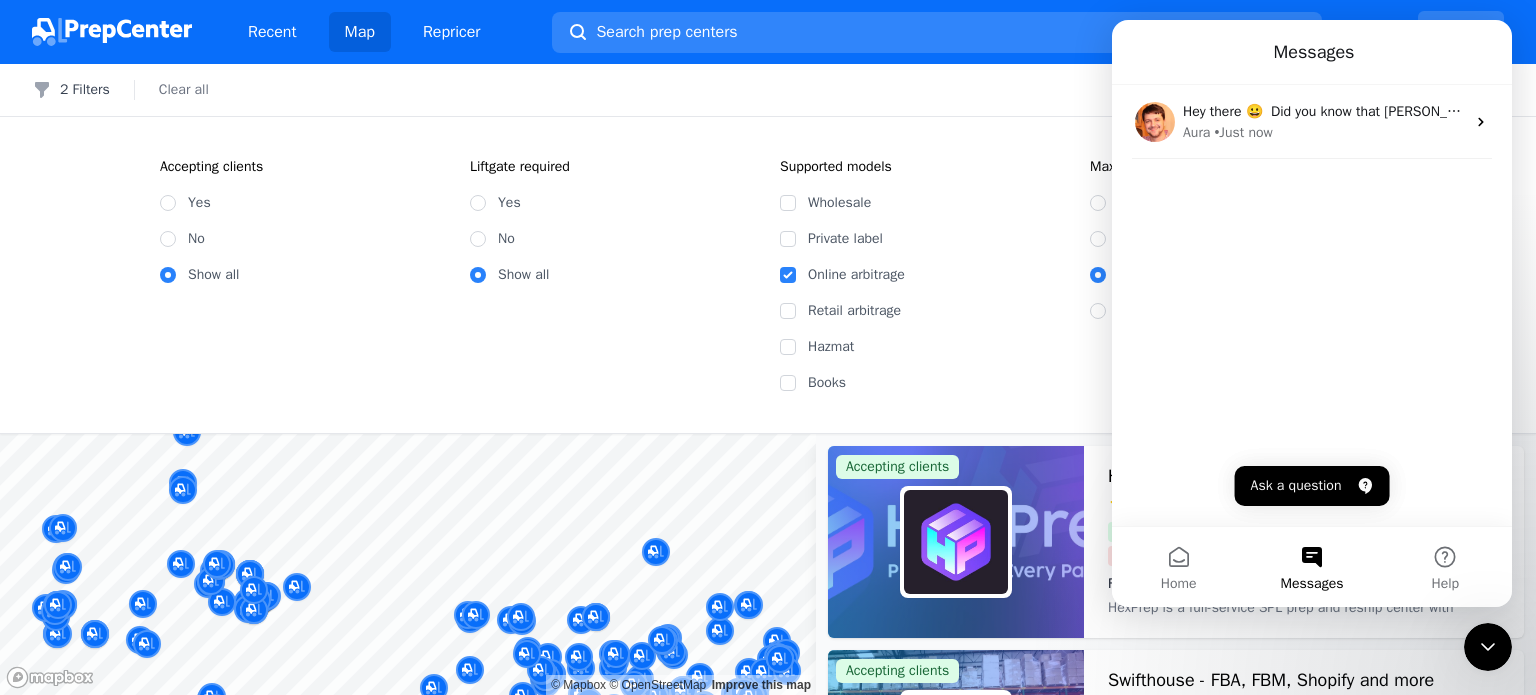 click 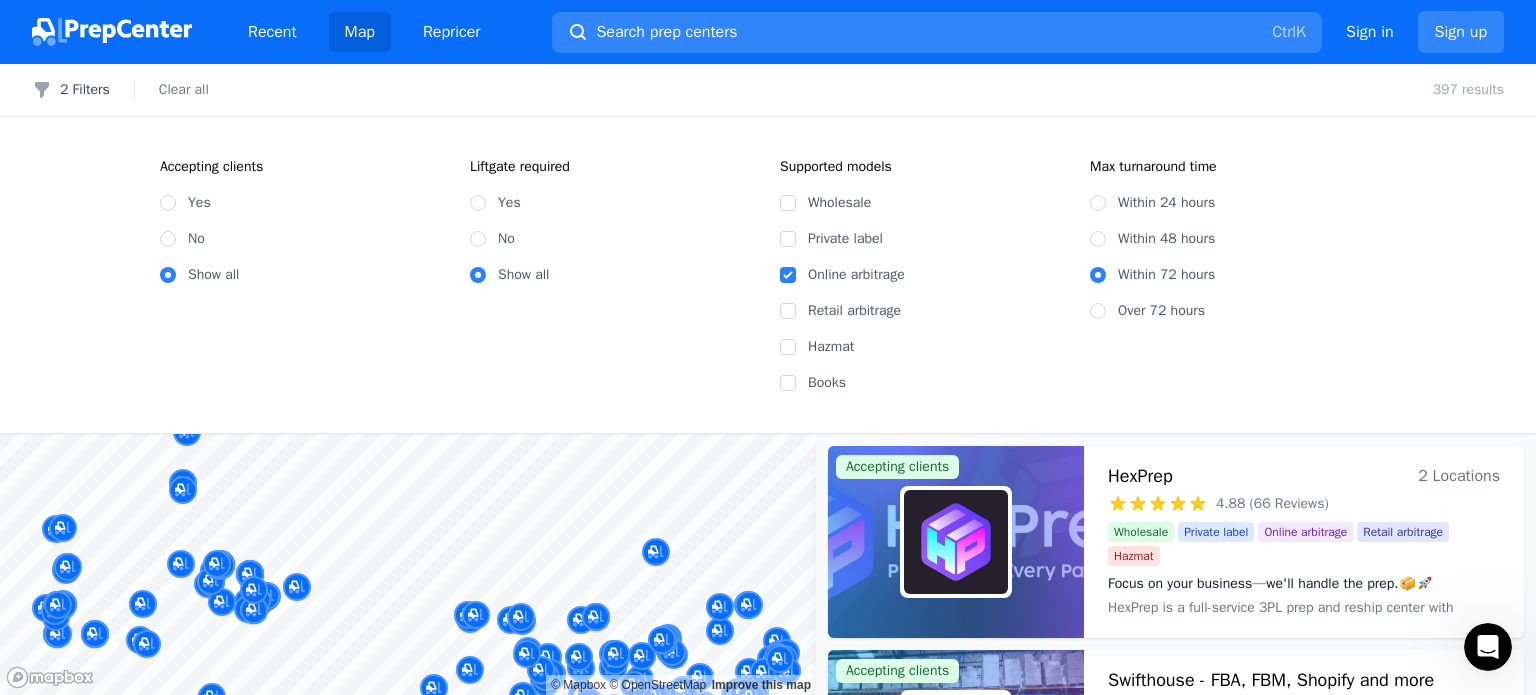 click on "Accepting clients HexPrep 2 Locations 4.88 (66 Reviews) Focus on your business—we'll handle the prep.📦🚀 Wholesale Private label Online arbitrage Retail arbitrage Hazmat Focus on your business—we'll handle the prep.📦🚀 HexPrep is a full-service 3PL prep and reship center with locations in tax-free [US_STATE] and [GEOGRAPHIC_DATA], dedicated to providing efficient, reliable, and cost-effective solutions for sellers. With the best rates available and rapid turnaround times, HexPrep specializes in tax-free reshipping and preparation services. Our expertise in 3PL ensures that whether you're scaling up or starting out, your business logistics are handled with precision and speed.
Accepting clients Swifthouse - FBA, FBM, Shopify and more KING OF PRUSSIA, [GEOGRAPHIC_DATA] - [US_STATE], [GEOGRAPHIC_DATA] 4.98 (61 Reviews) Your Fulfillment Partner, From Startup to Scale. Wholesale Private label Hazmat Books Retail arbitrage Online arbitrage Your Fulfillment Partner, From Startup to Scale. Not accepting clients Awesome Solutions Wholesale Yes" at bounding box center (1176, 40326) 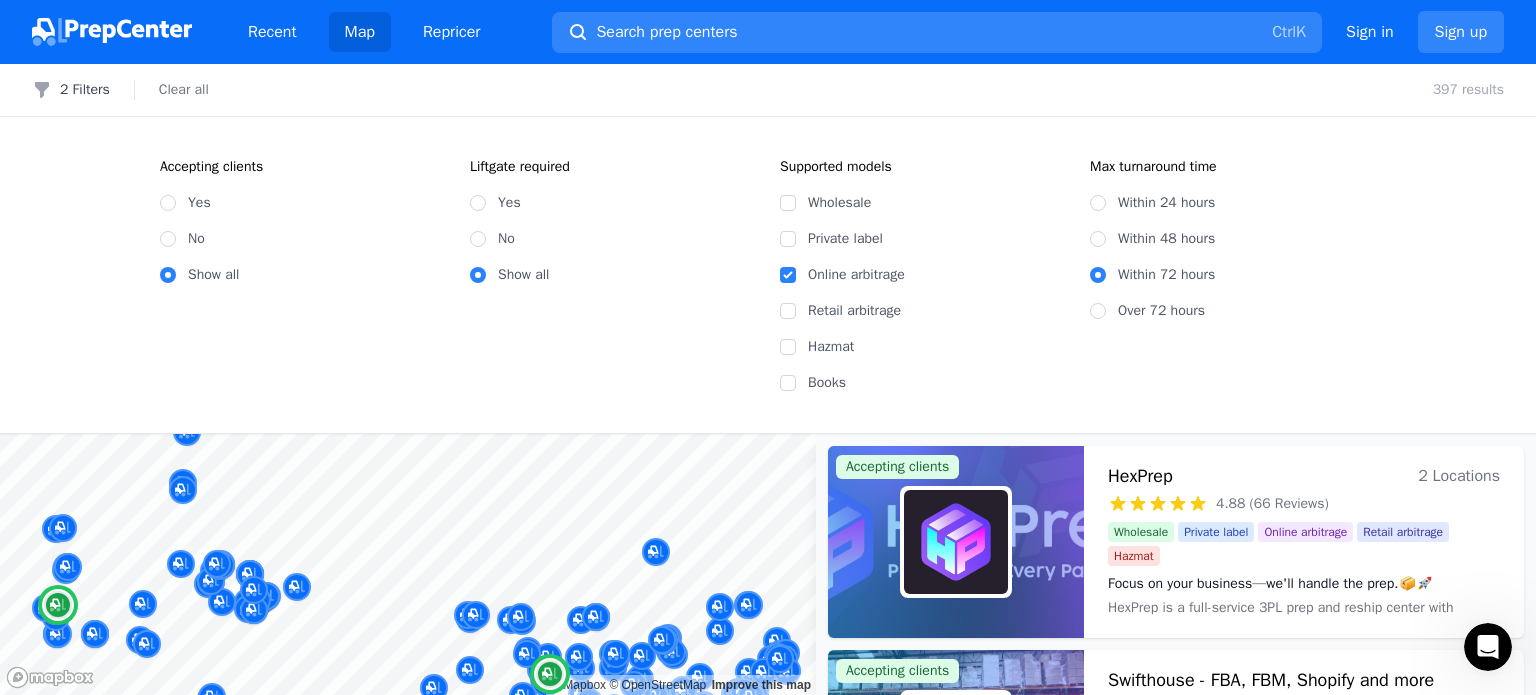 click on "HexPrep" at bounding box center (1140, 476) 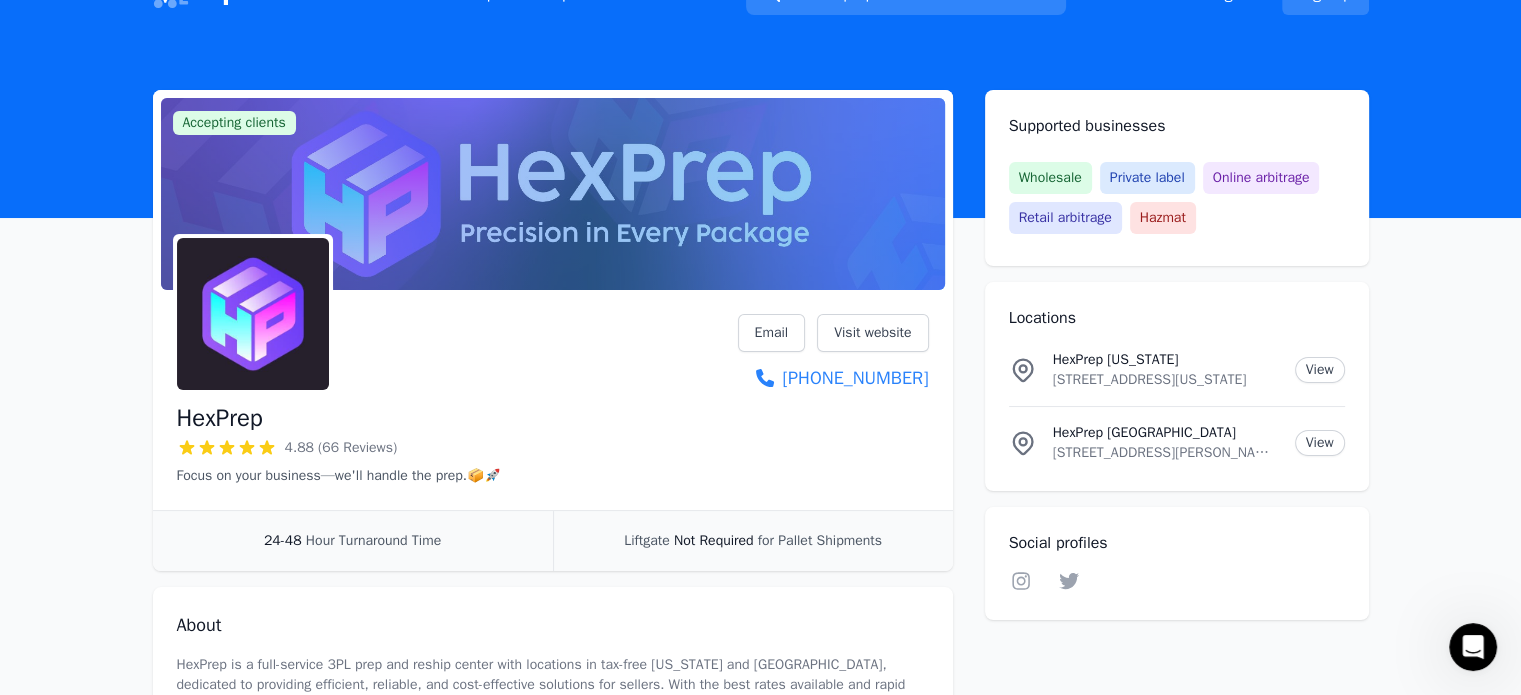 scroll, scrollTop: 0, scrollLeft: 0, axis: both 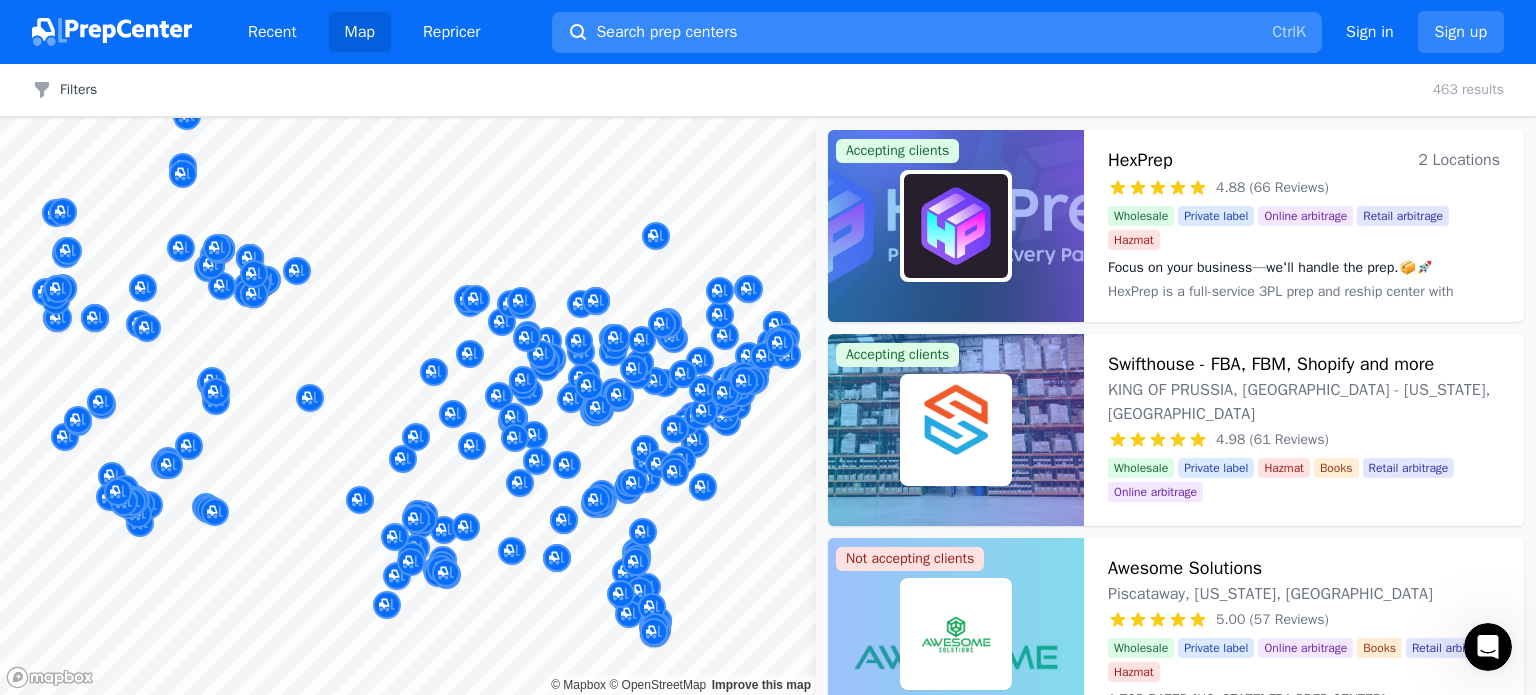 click on "Search prep centers" at bounding box center [666, 32] 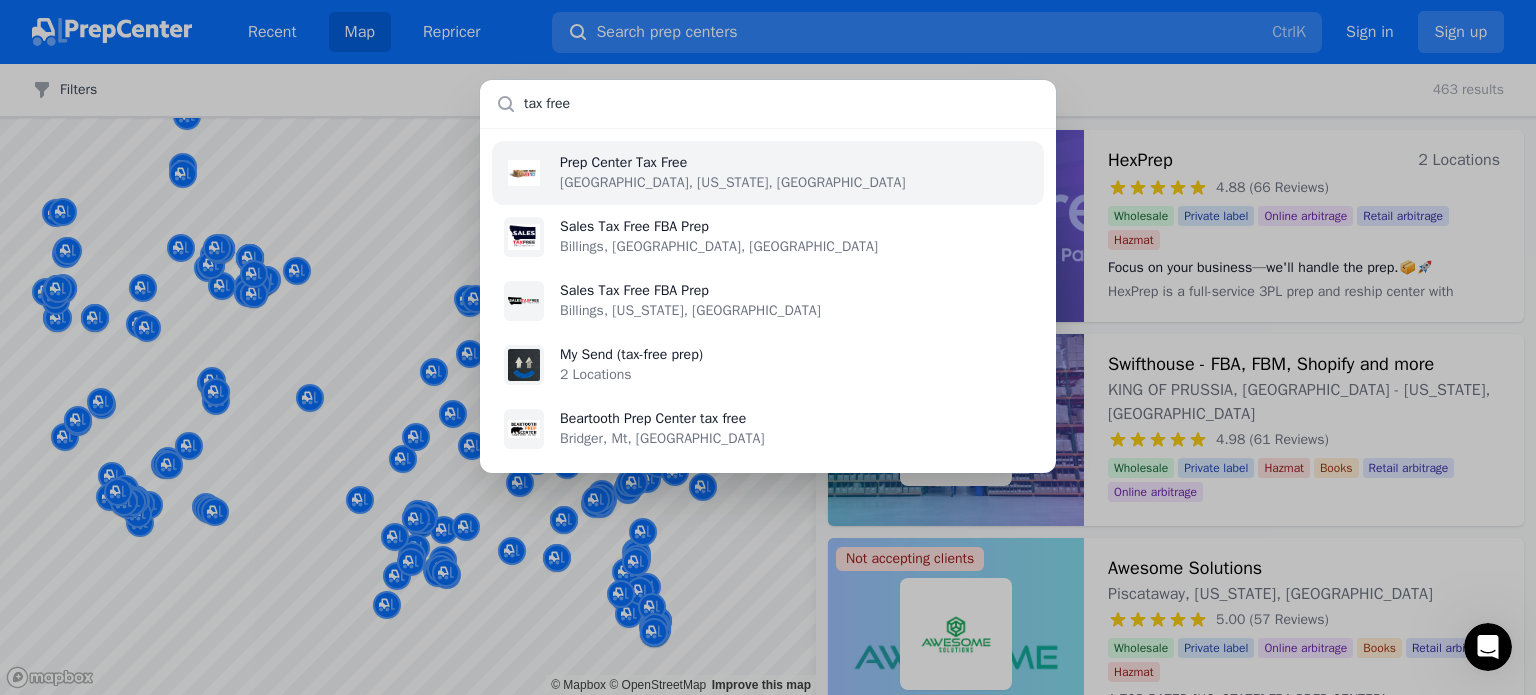 type on "tax free" 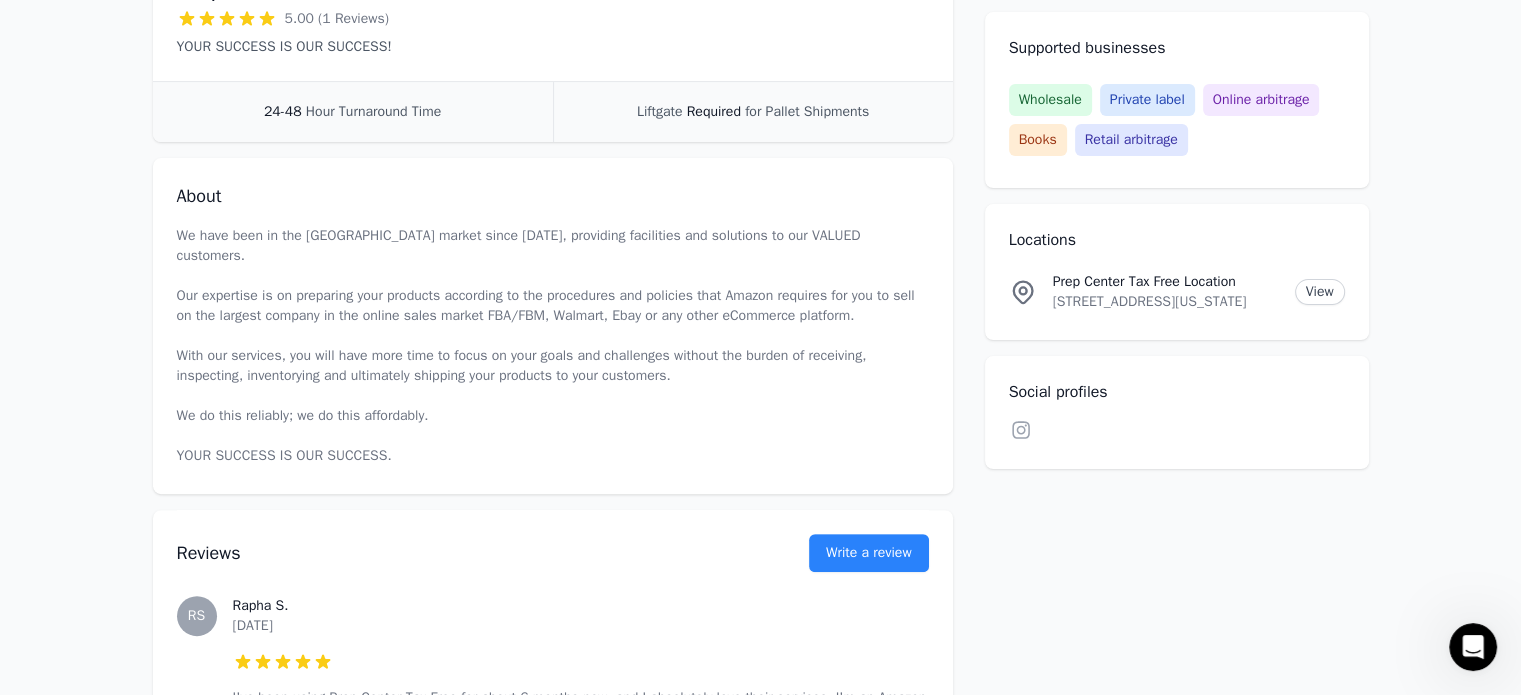 scroll, scrollTop: 167, scrollLeft: 0, axis: vertical 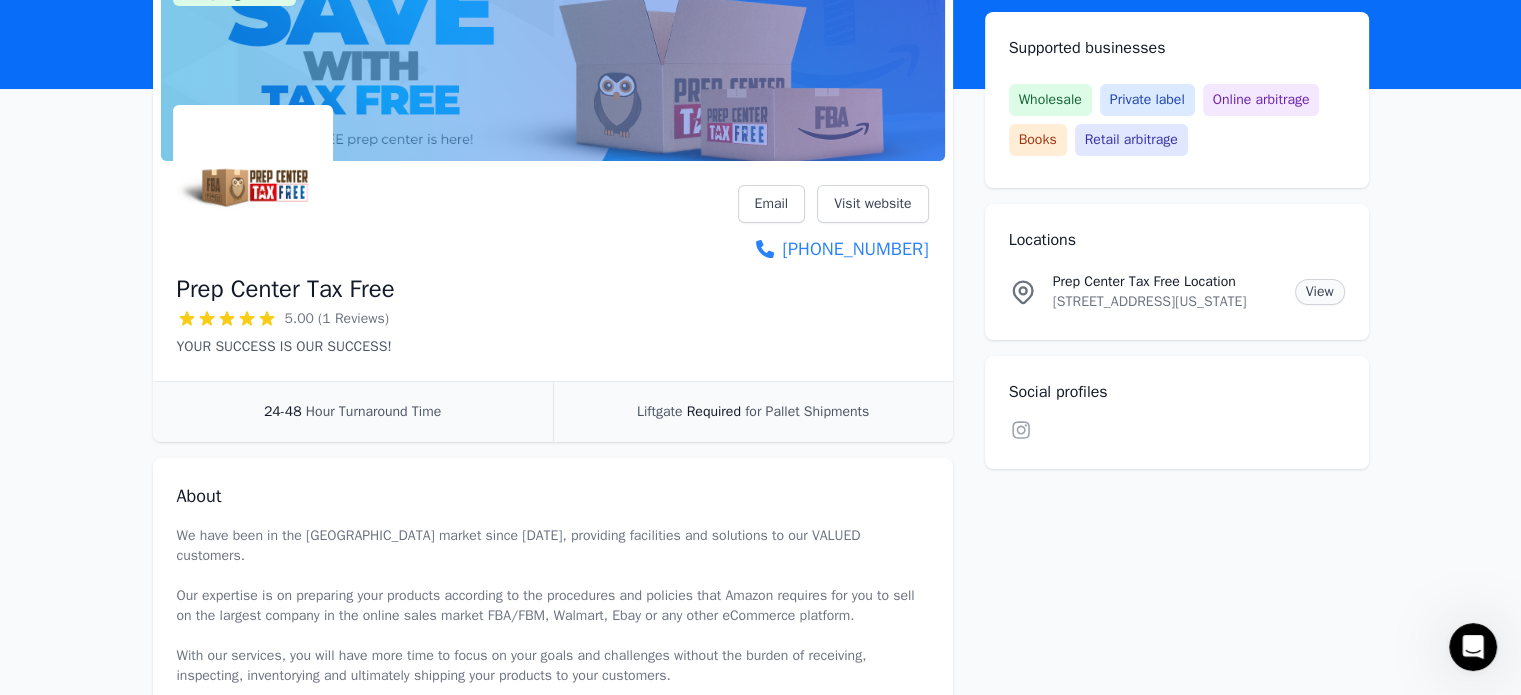 click on "View" at bounding box center [1320, 292] 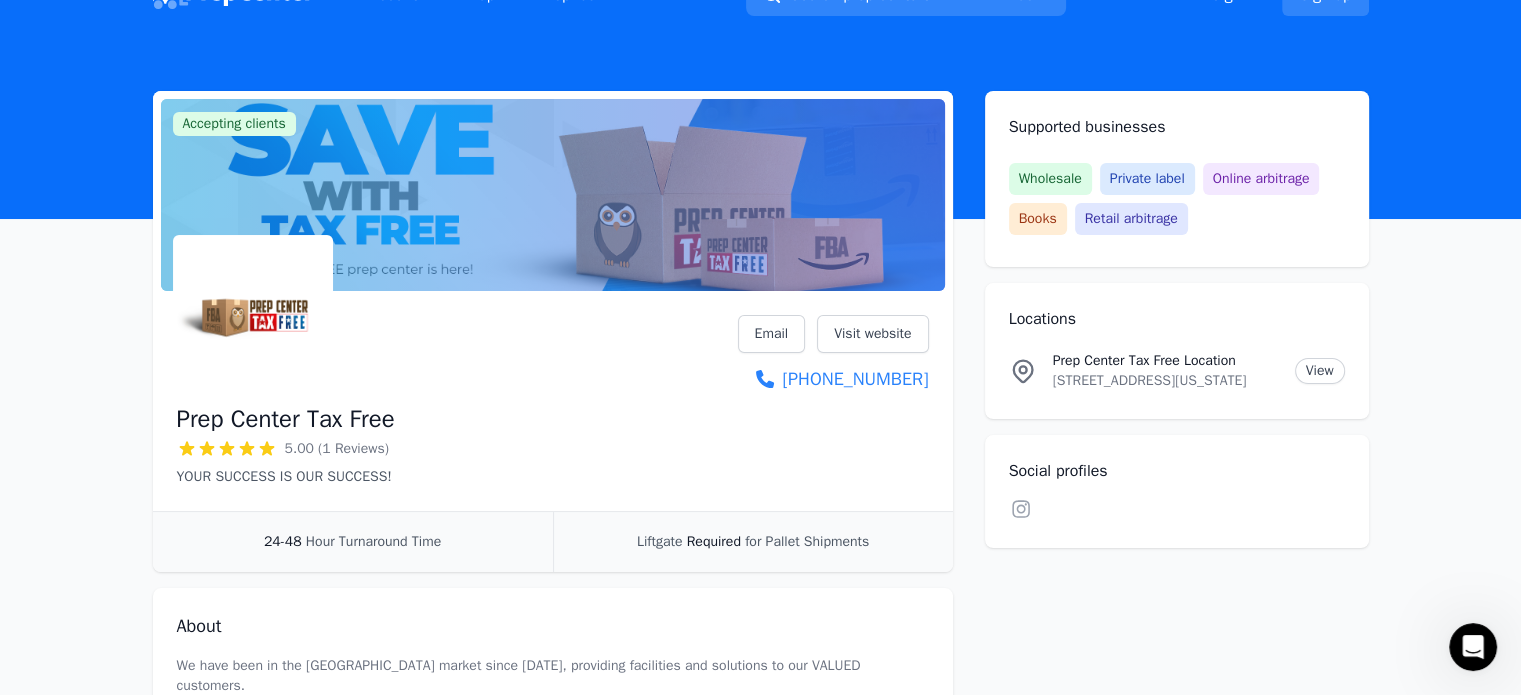 scroll, scrollTop: 0, scrollLeft: 0, axis: both 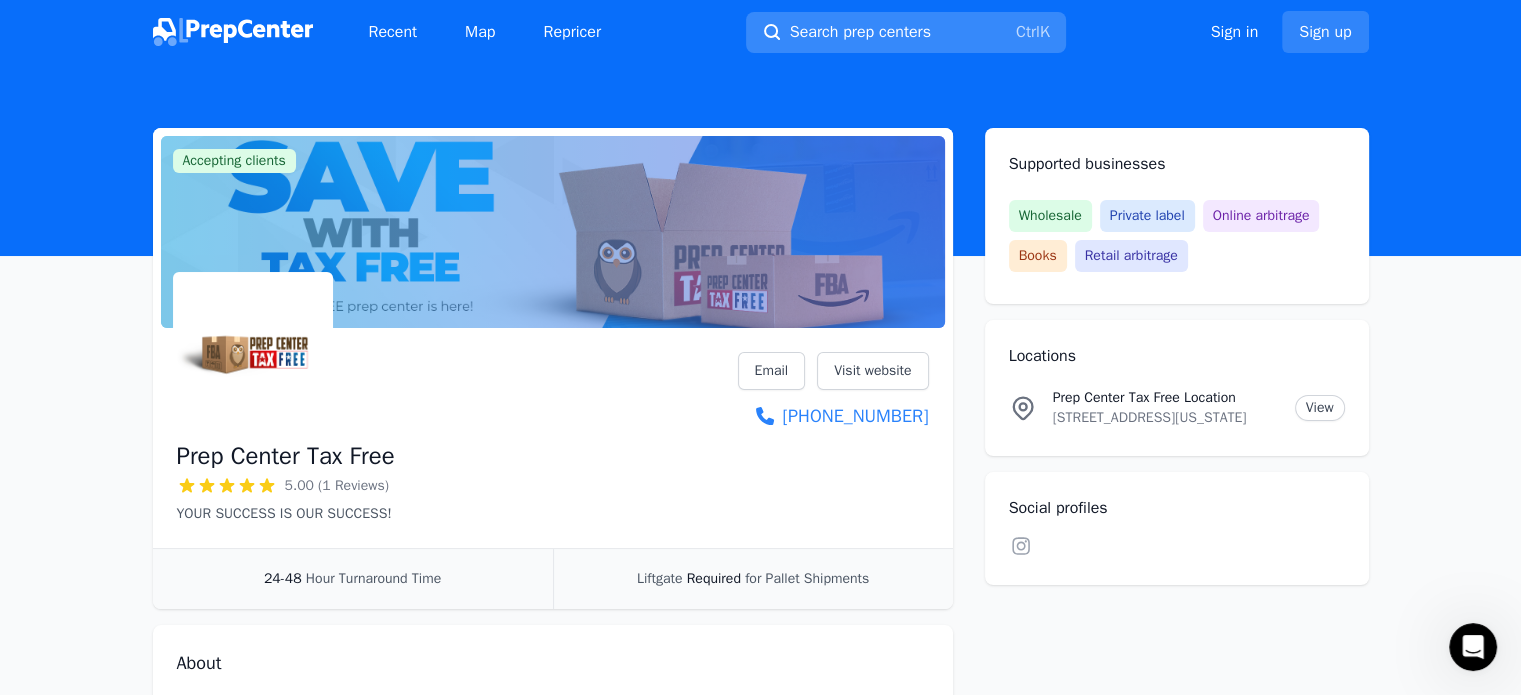 click on "Search prep centers" at bounding box center (860, 32) 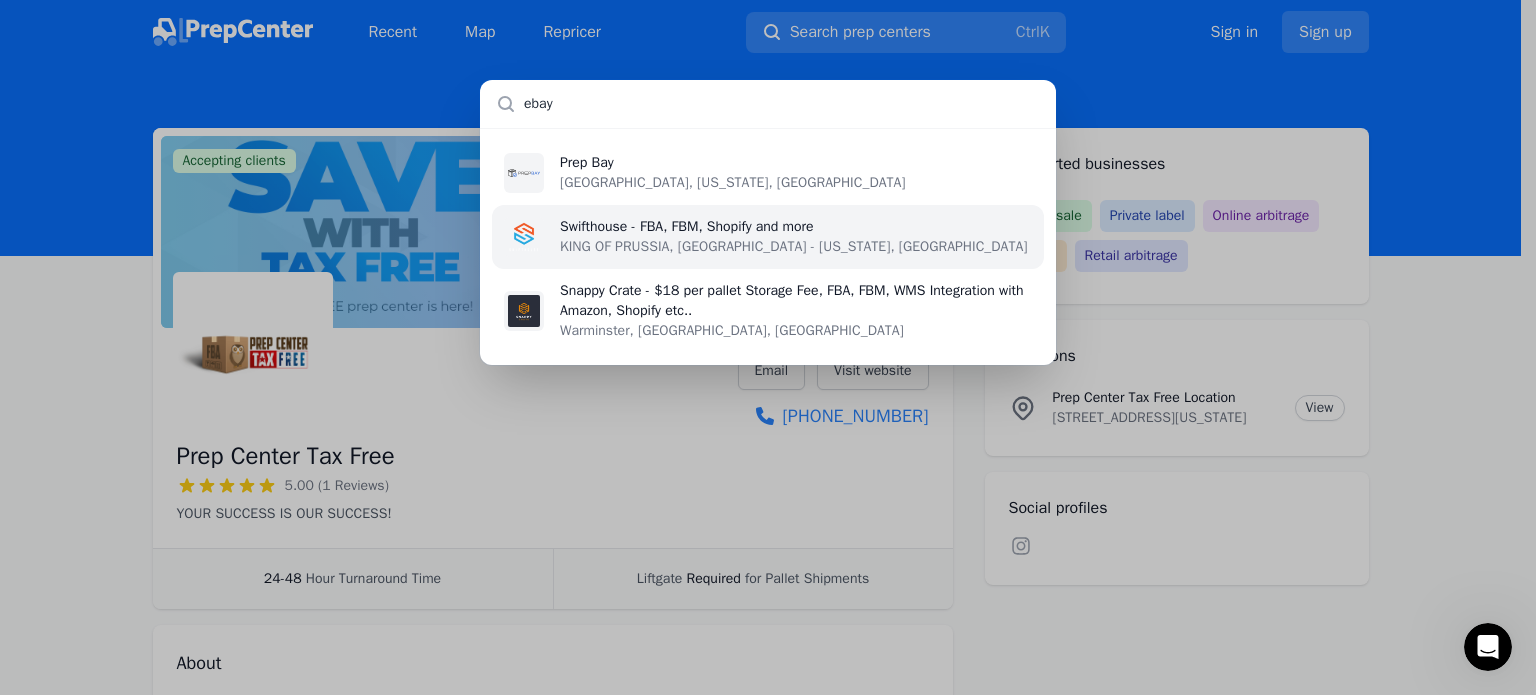 type on "ebay" 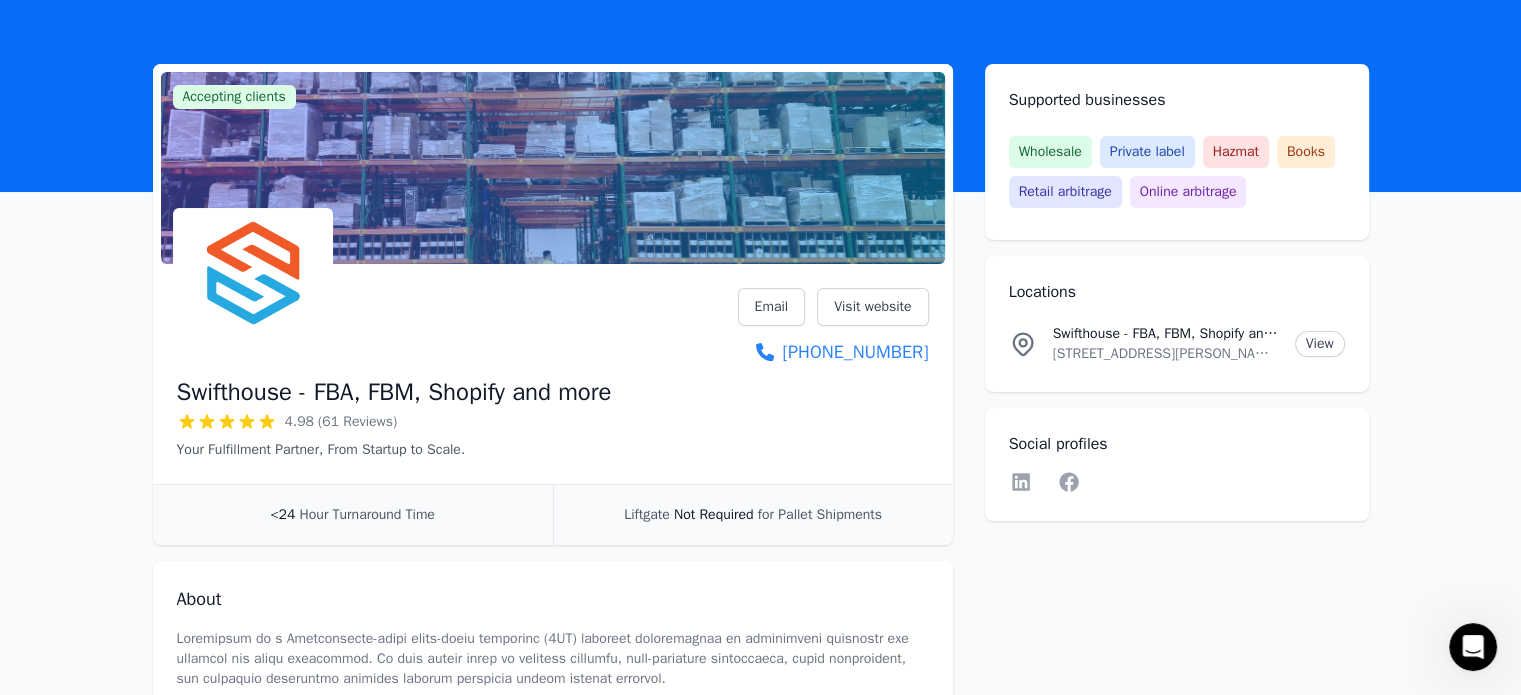 scroll, scrollTop: 0, scrollLeft: 0, axis: both 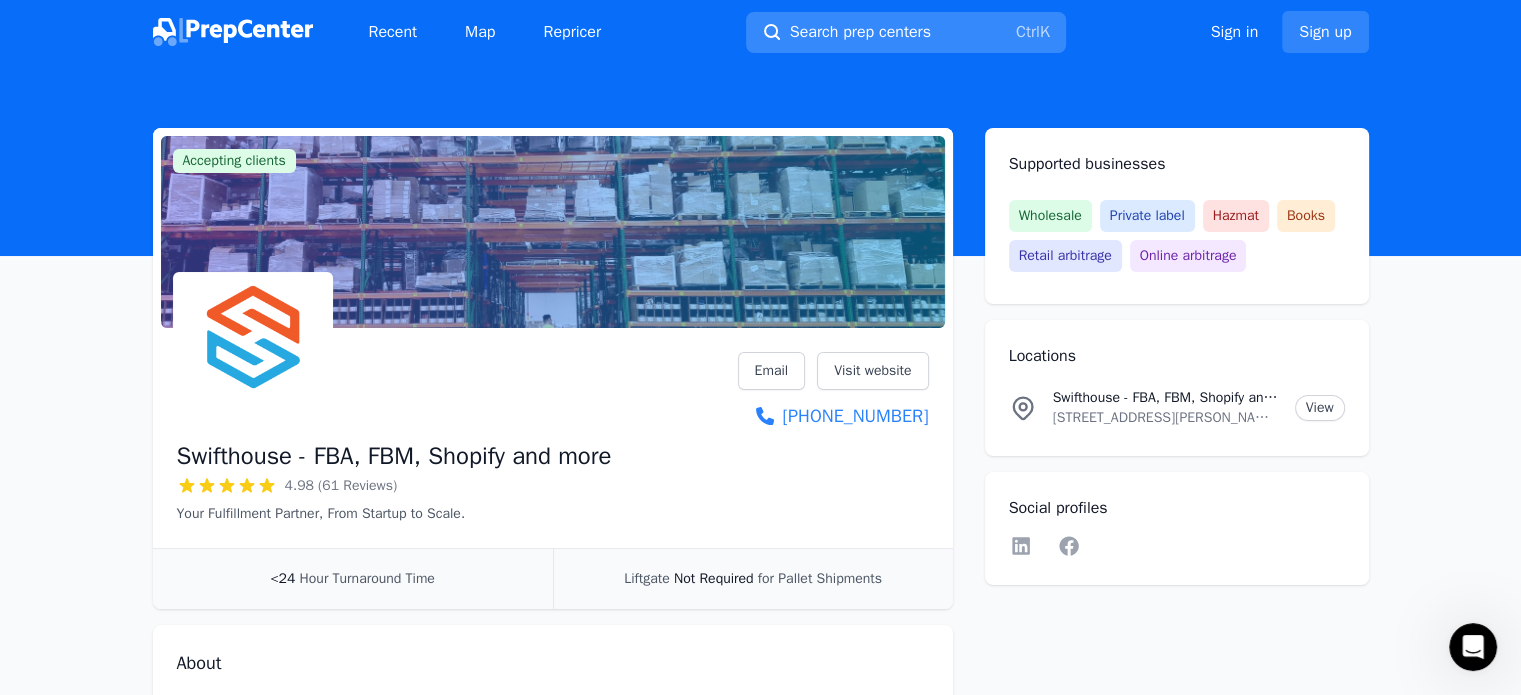 click on "Search prep centers Ctrl  K" at bounding box center [906, 32] 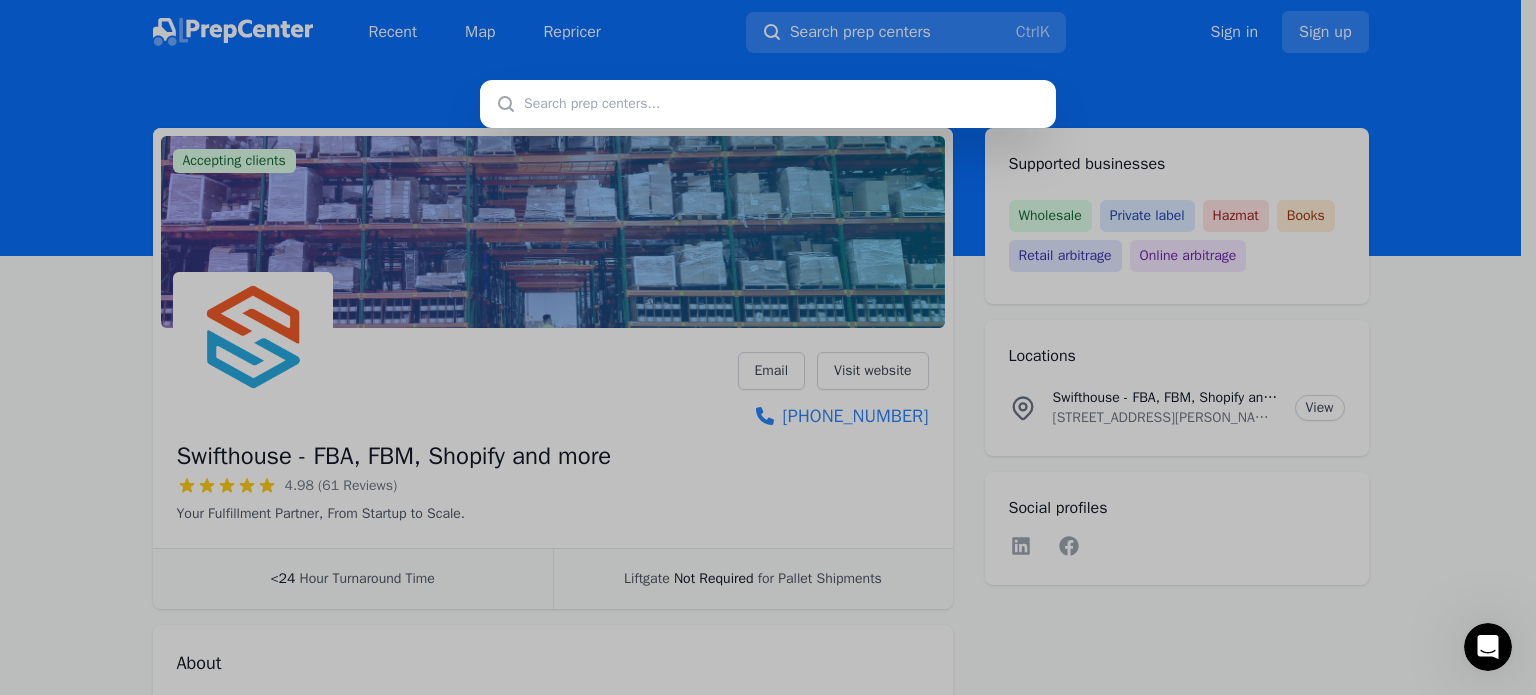 click at bounding box center [768, 347] 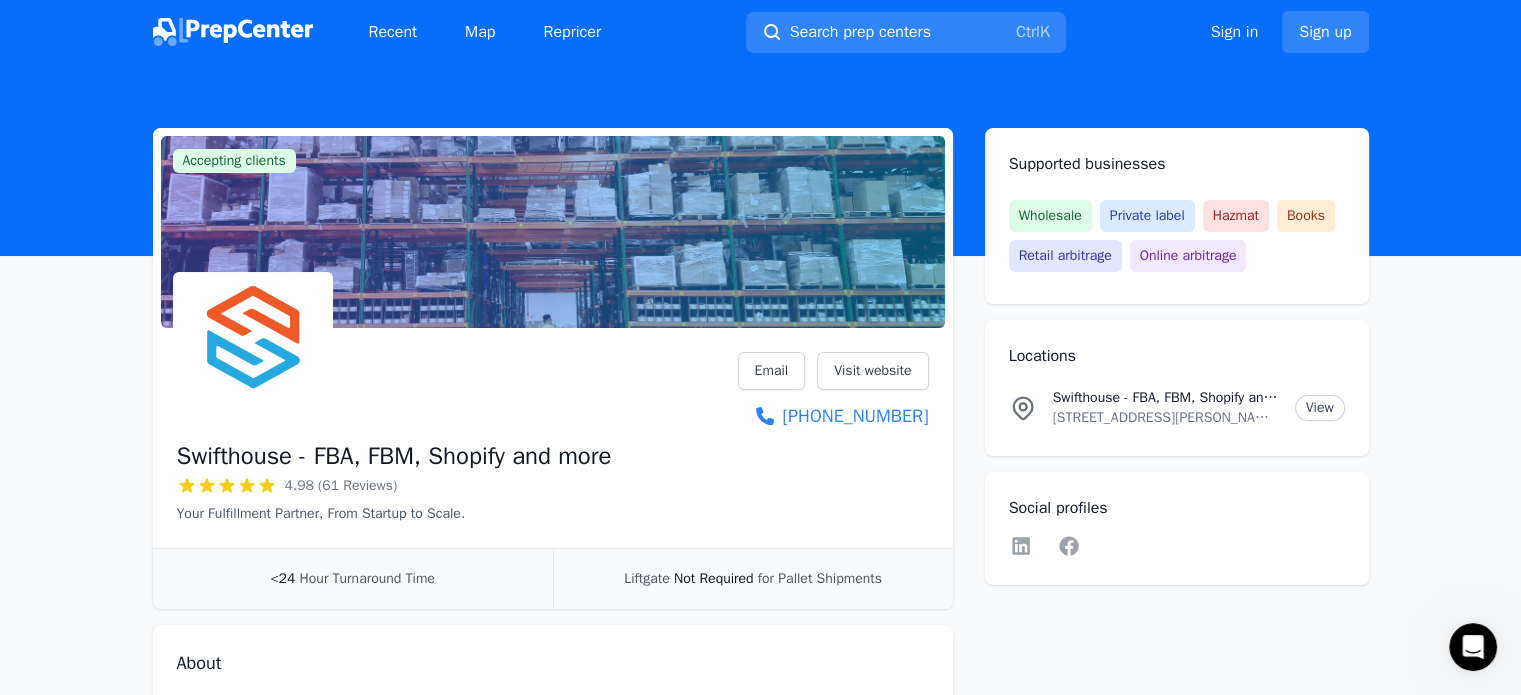 click on "Search prep centers" at bounding box center [860, 32] 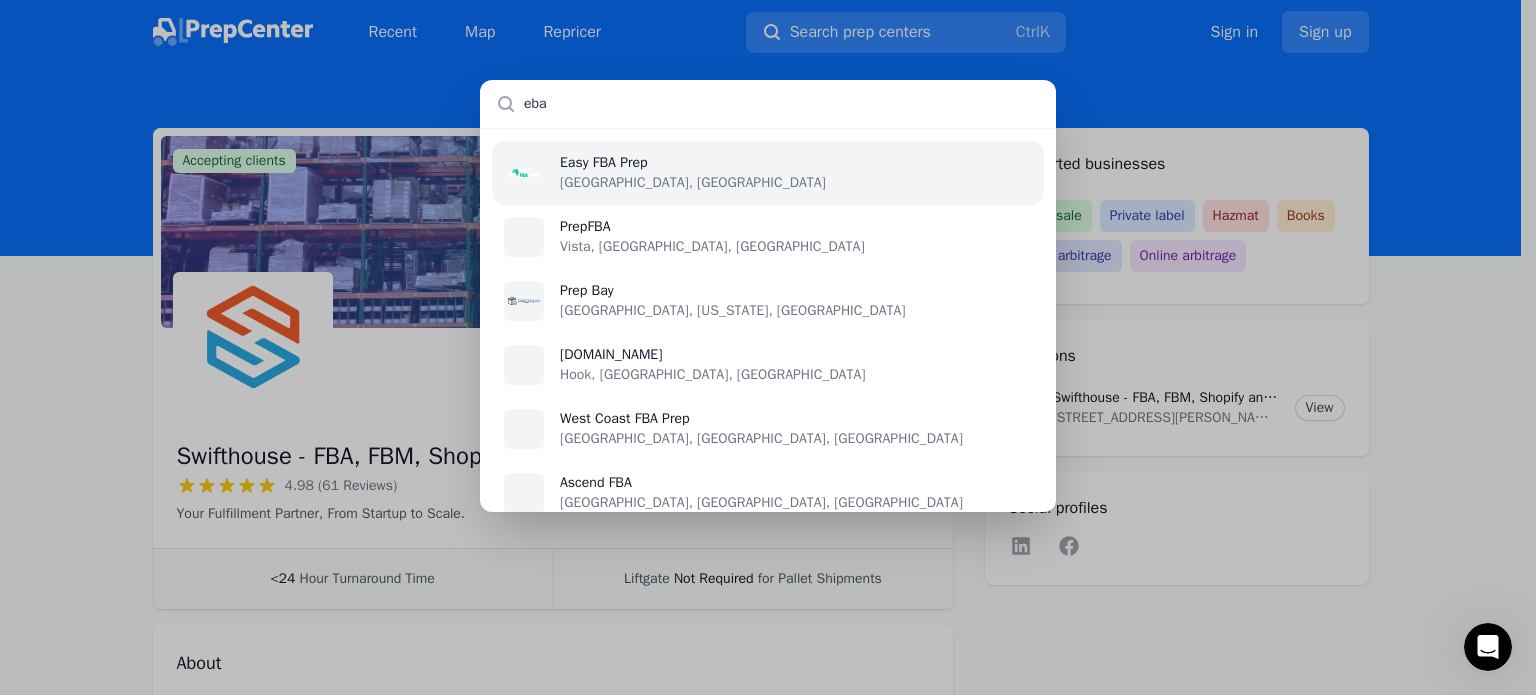 type on "ebay" 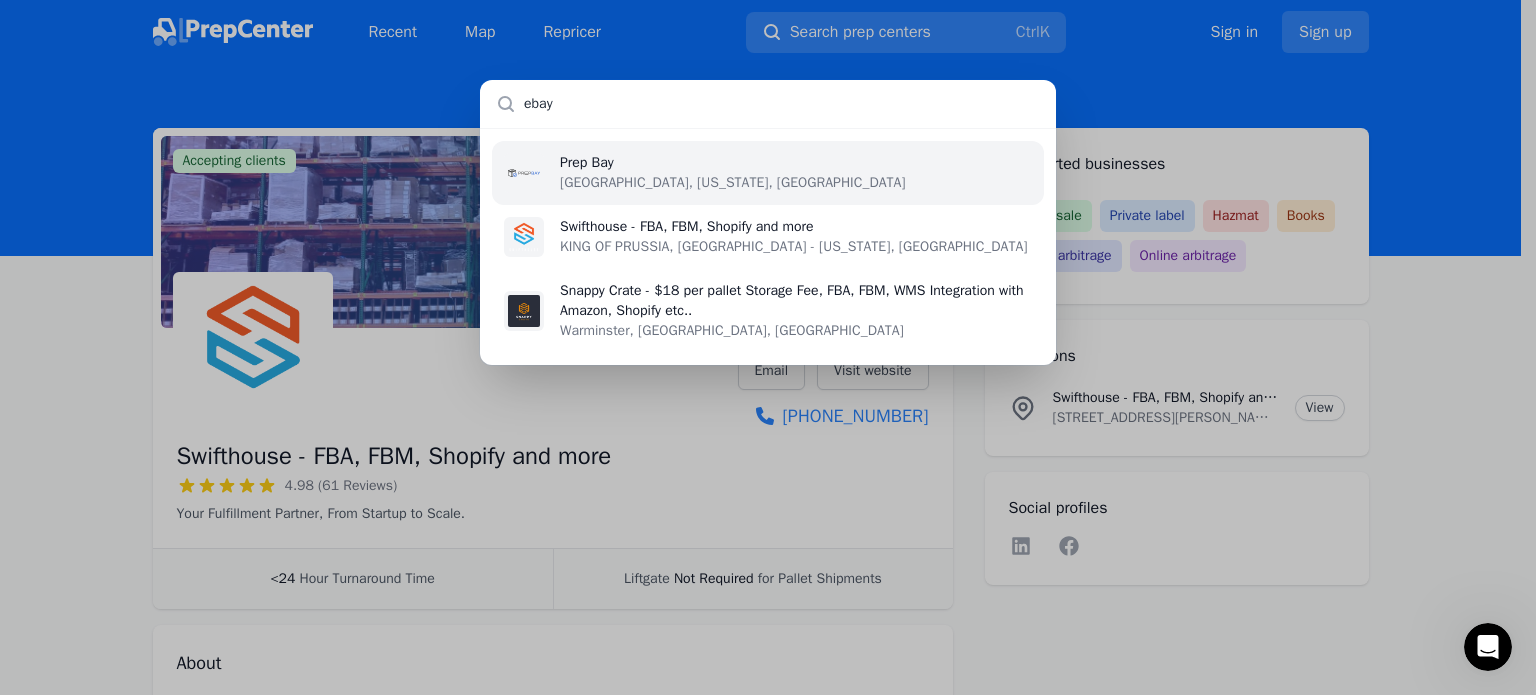 type 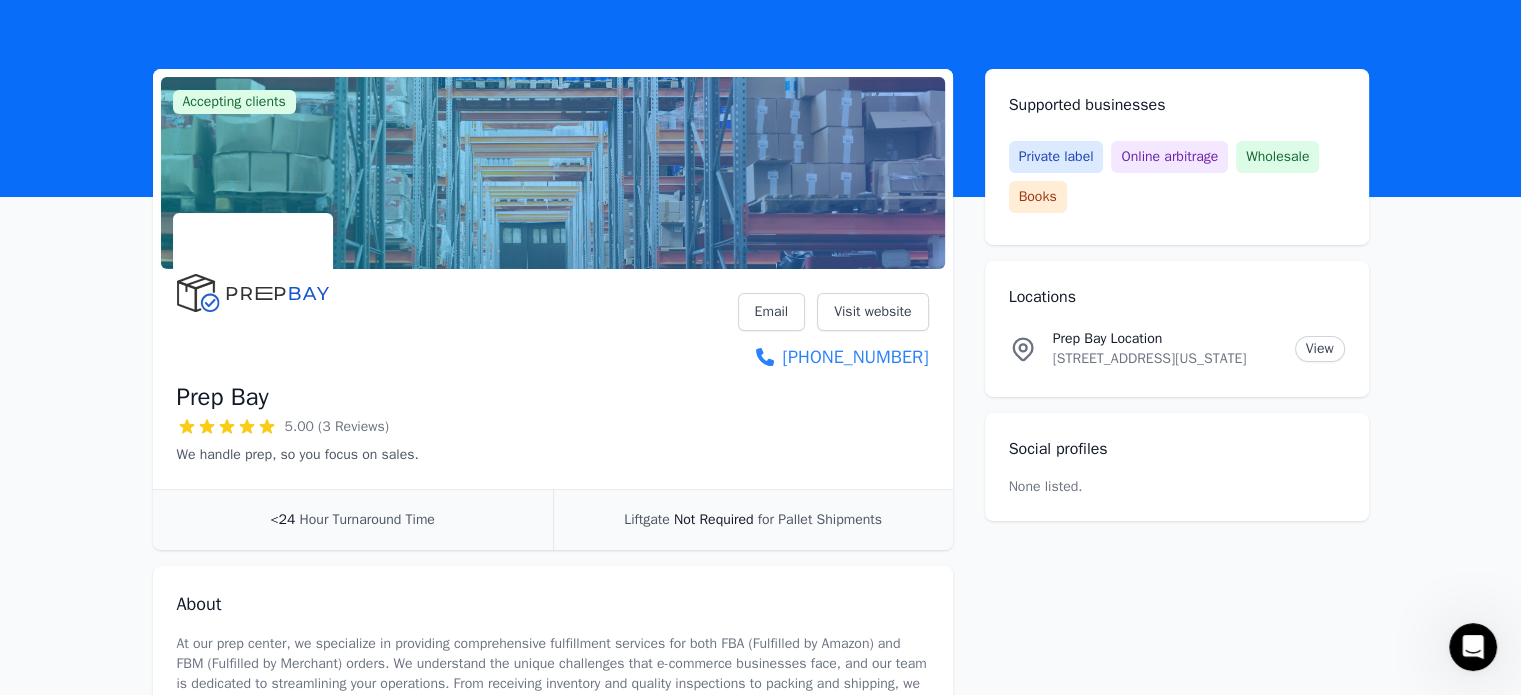 scroll, scrollTop: 0, scrollLeft: 0, axis: both 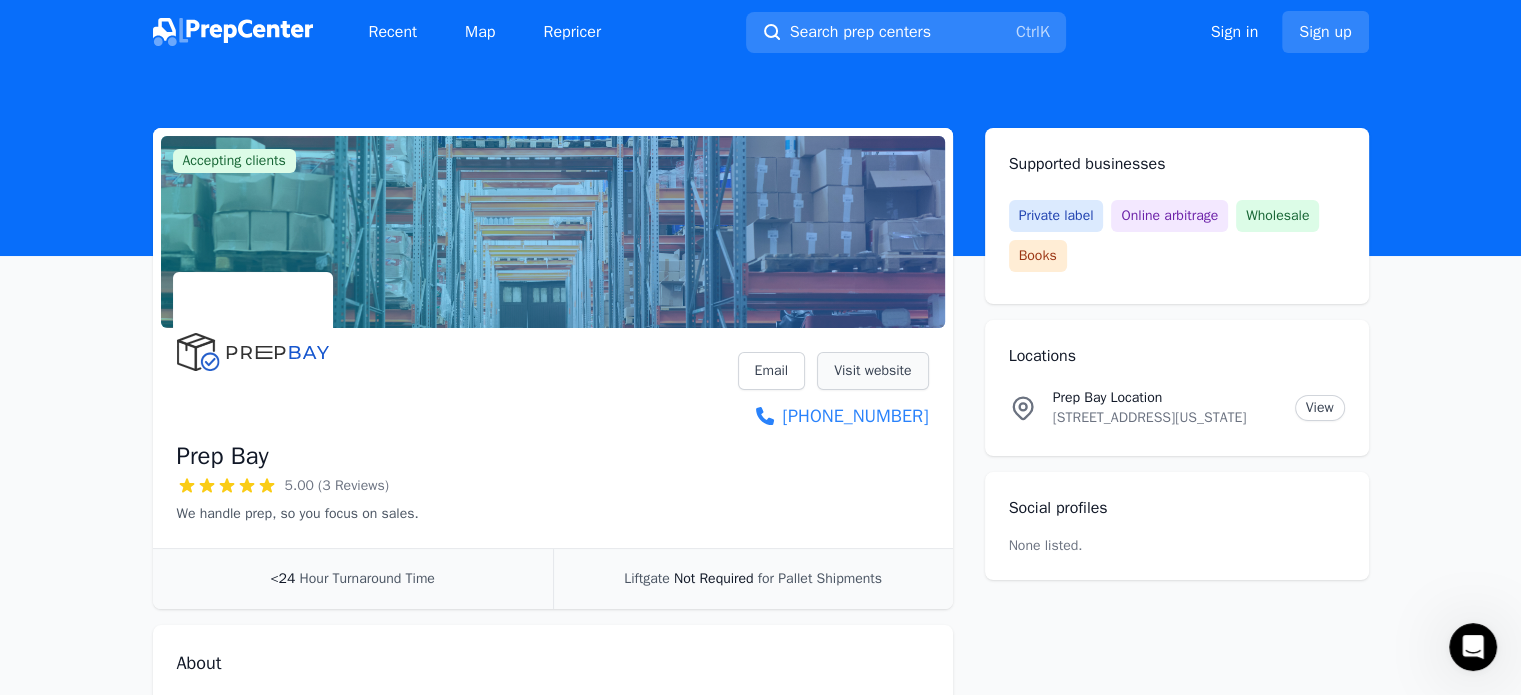 click on "Visit website" at bounding box center (872, 371) 